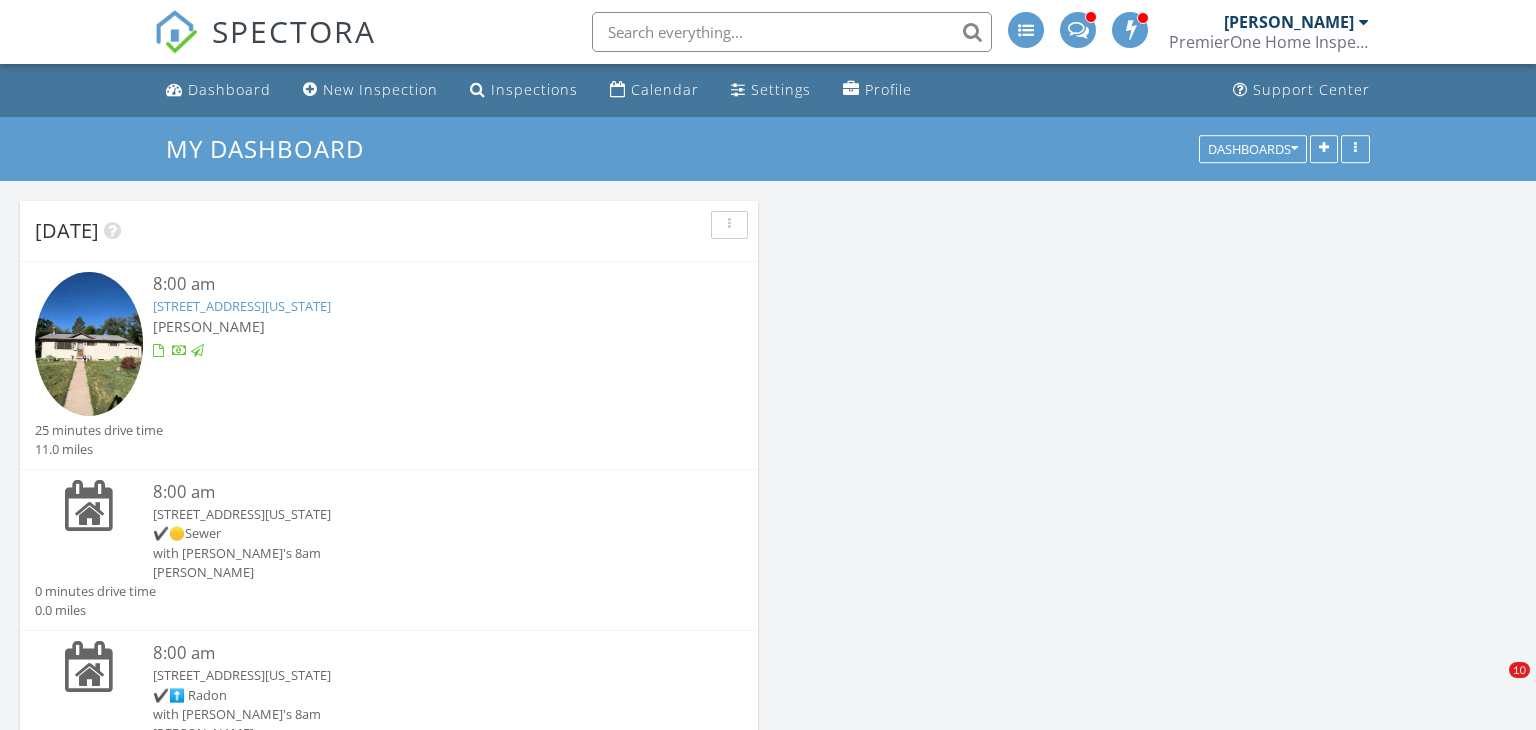 scroll, scrollTop: 0, scrollLeft: 0, axis: both 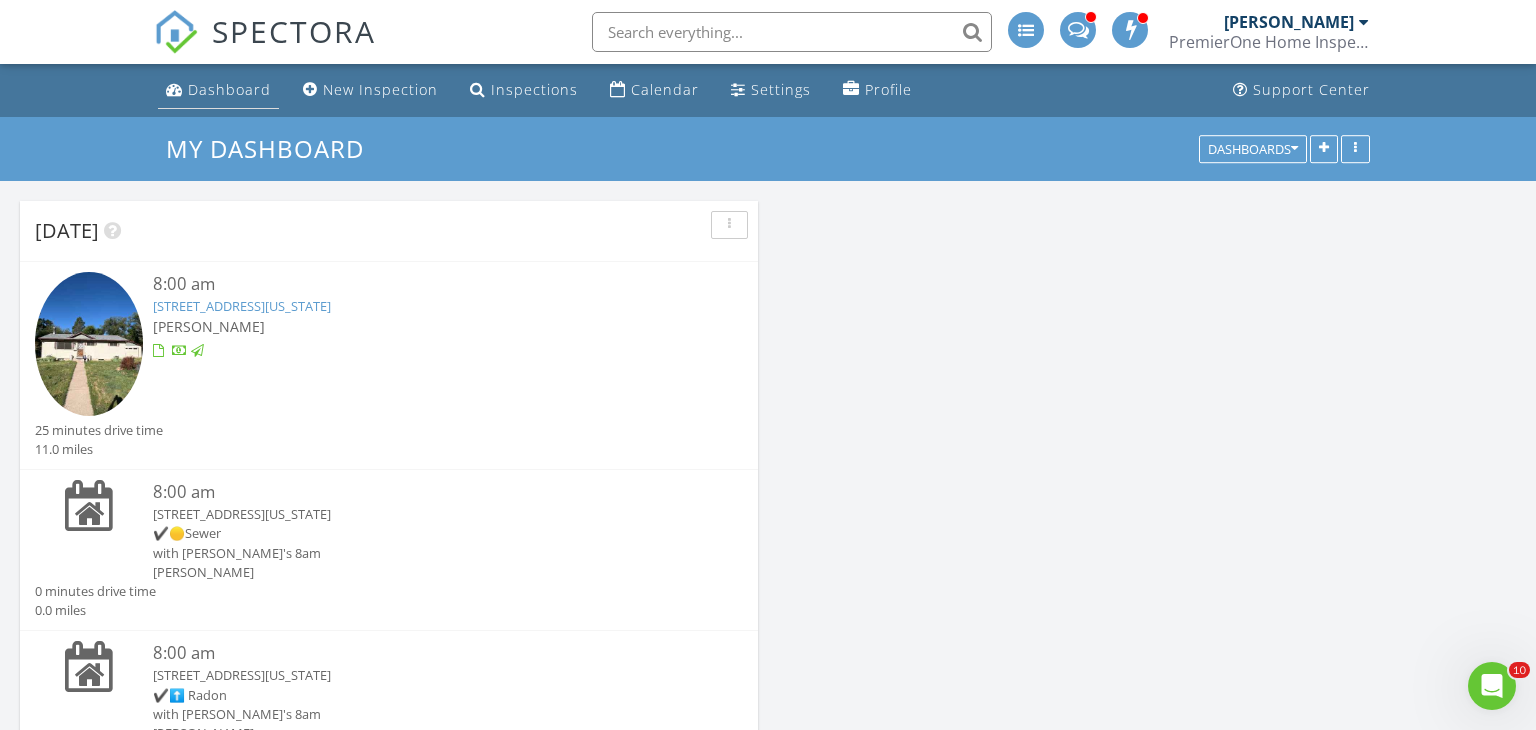click on "Dashboard" at bounding box center [229, 89] 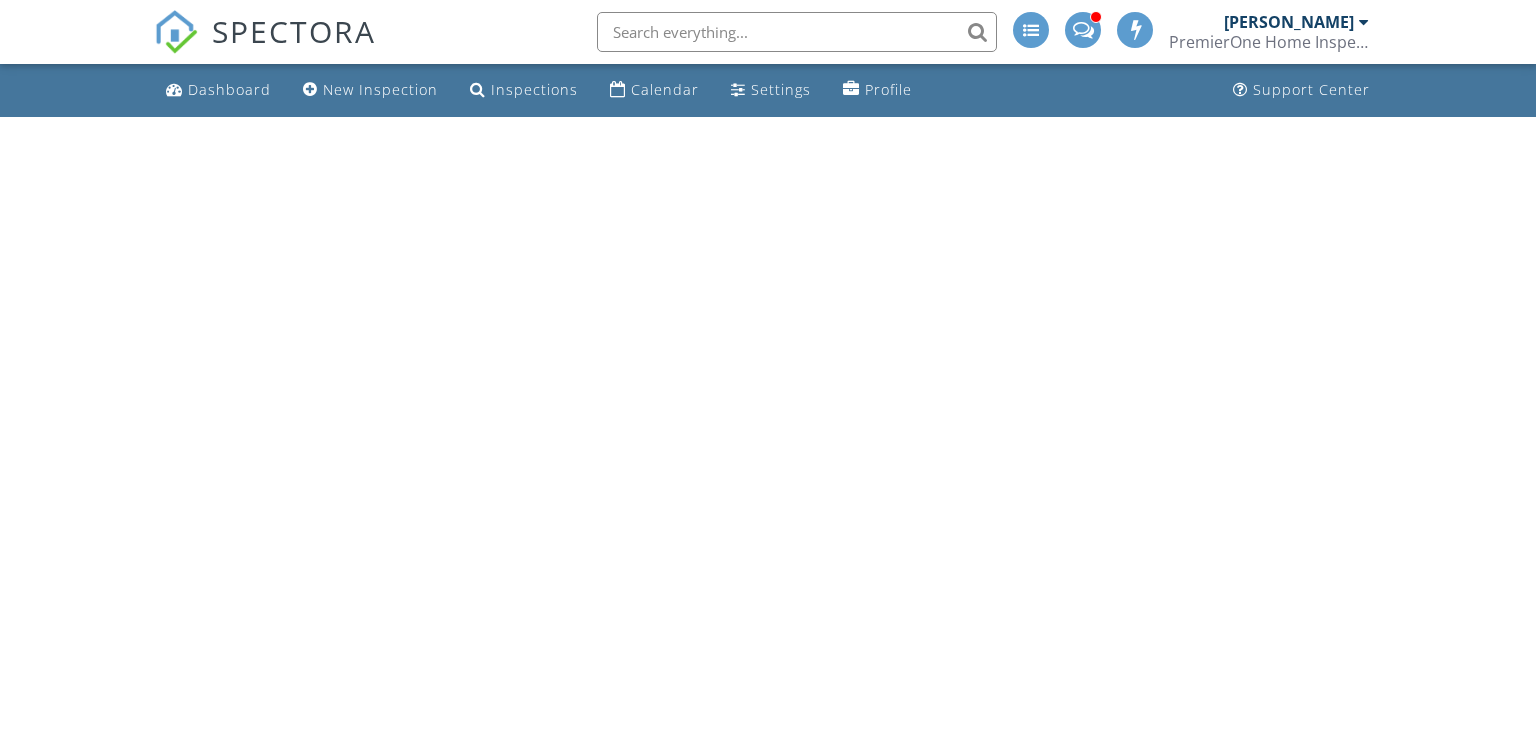 scroll, scrollTop: 0, scrollLeft: 0, axis: both 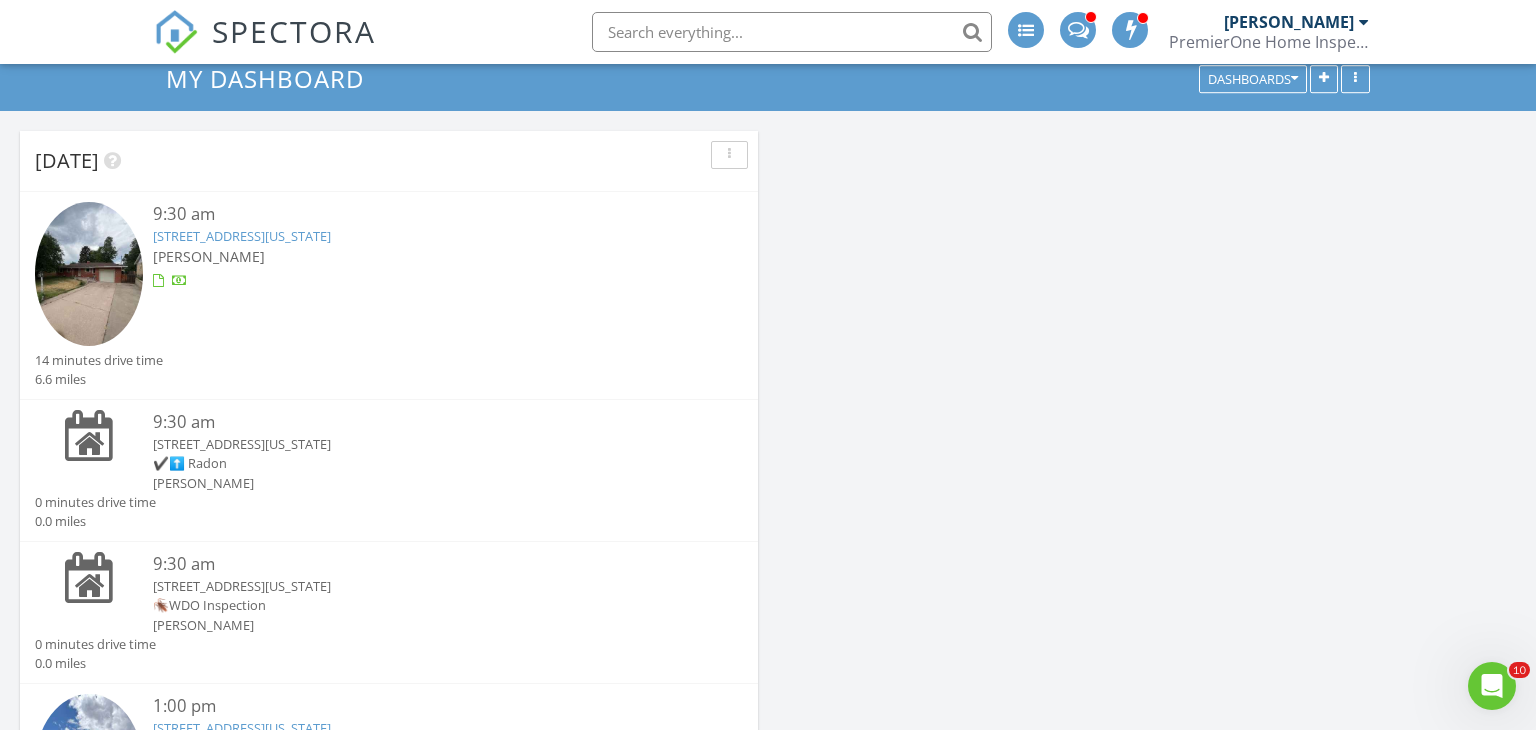 click on "9:30 am
2022 Eagle View Dr, Colorado Springs, CO 80909
John Hummel" at bounding box center (418, 276) 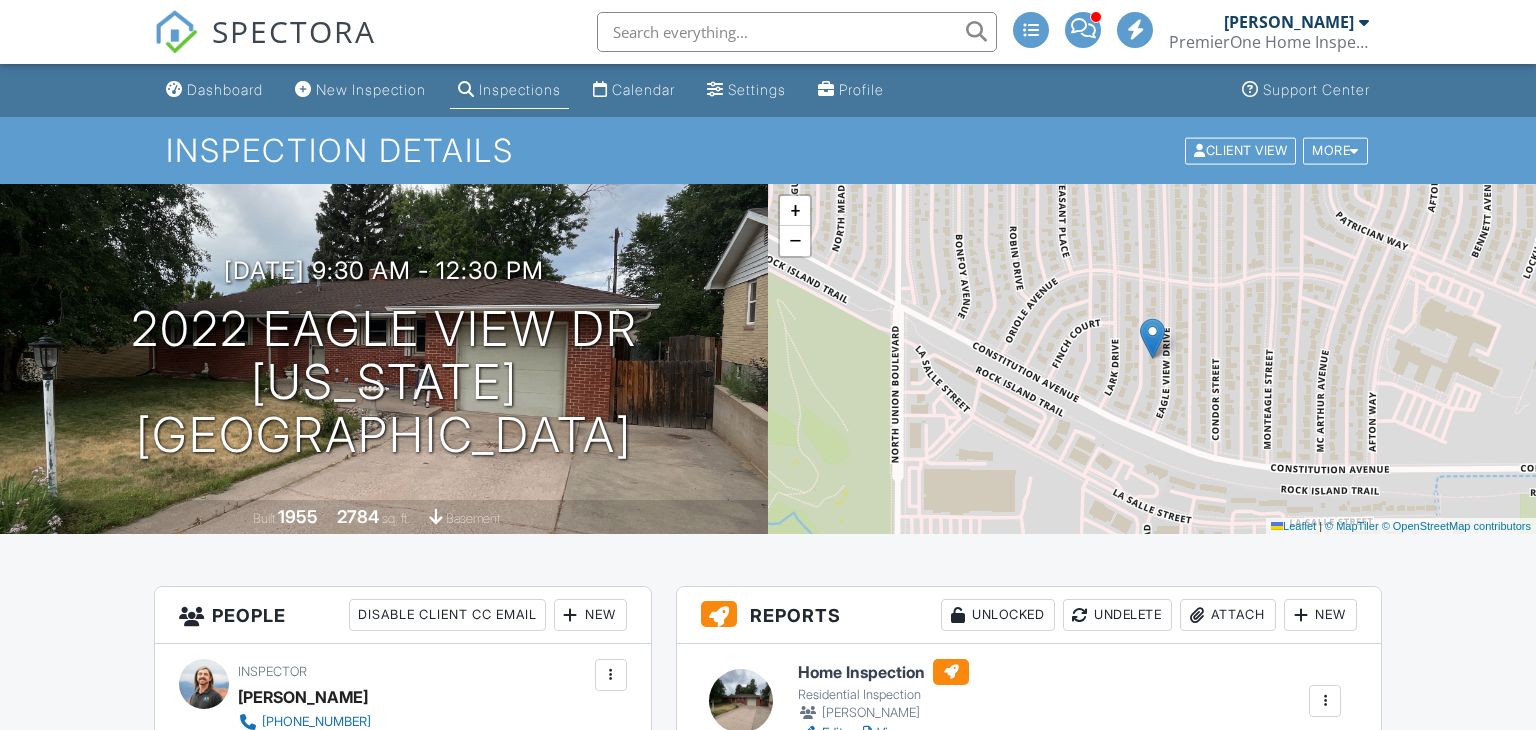 scroll, scrollTop: 291, scrollLeft: 0, axis: vertical 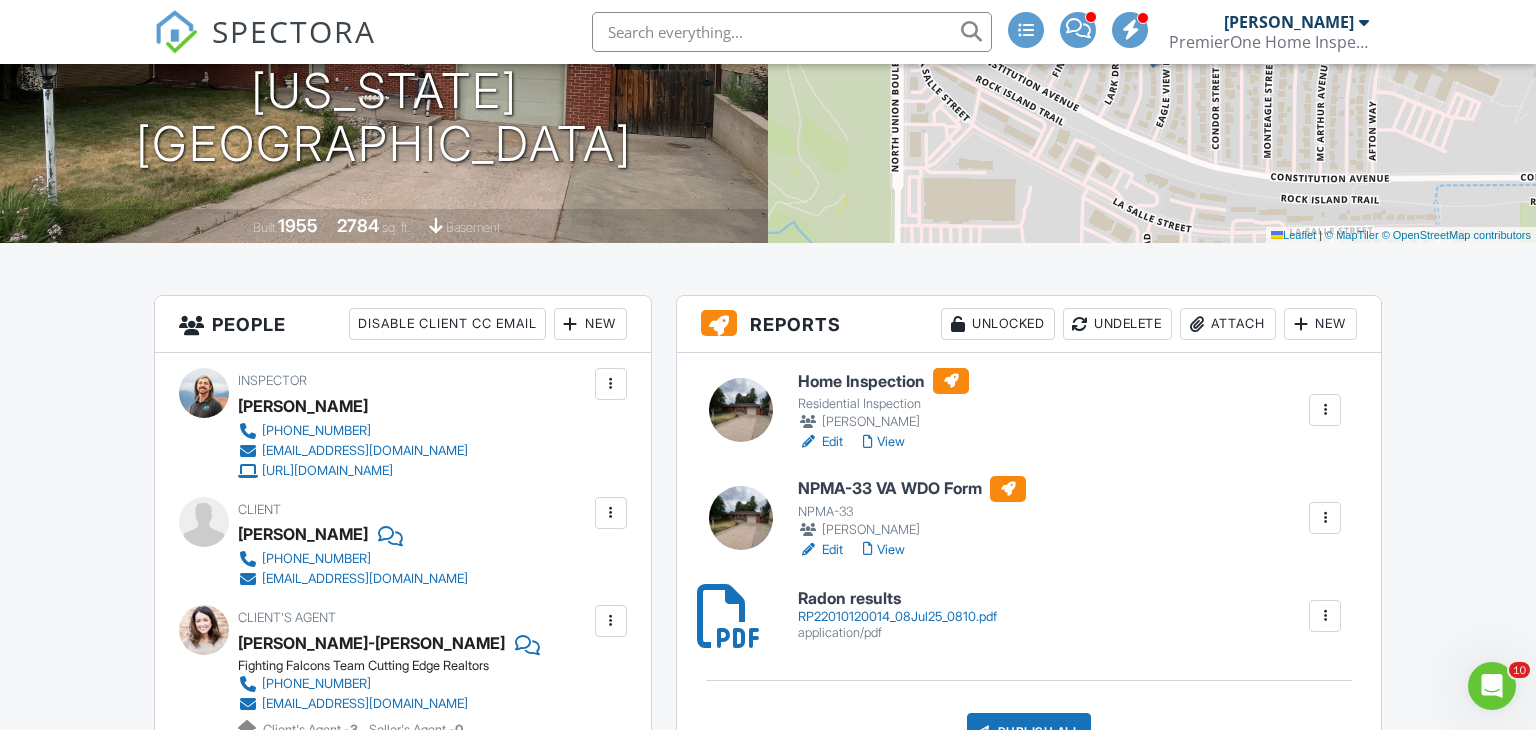 click at bounding box center [1325, 518] 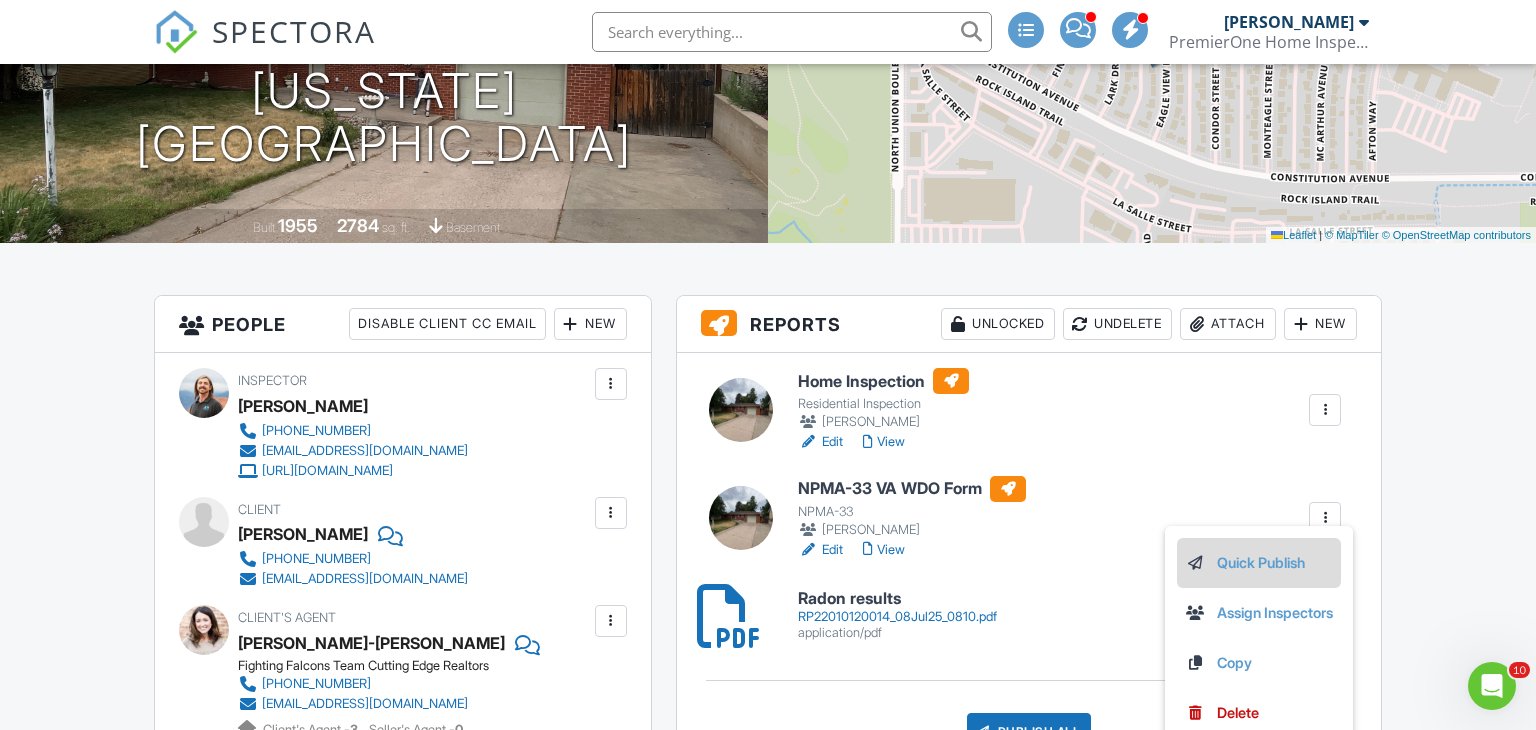 click on "Quick Publish" at bounding box center (1259, 563) 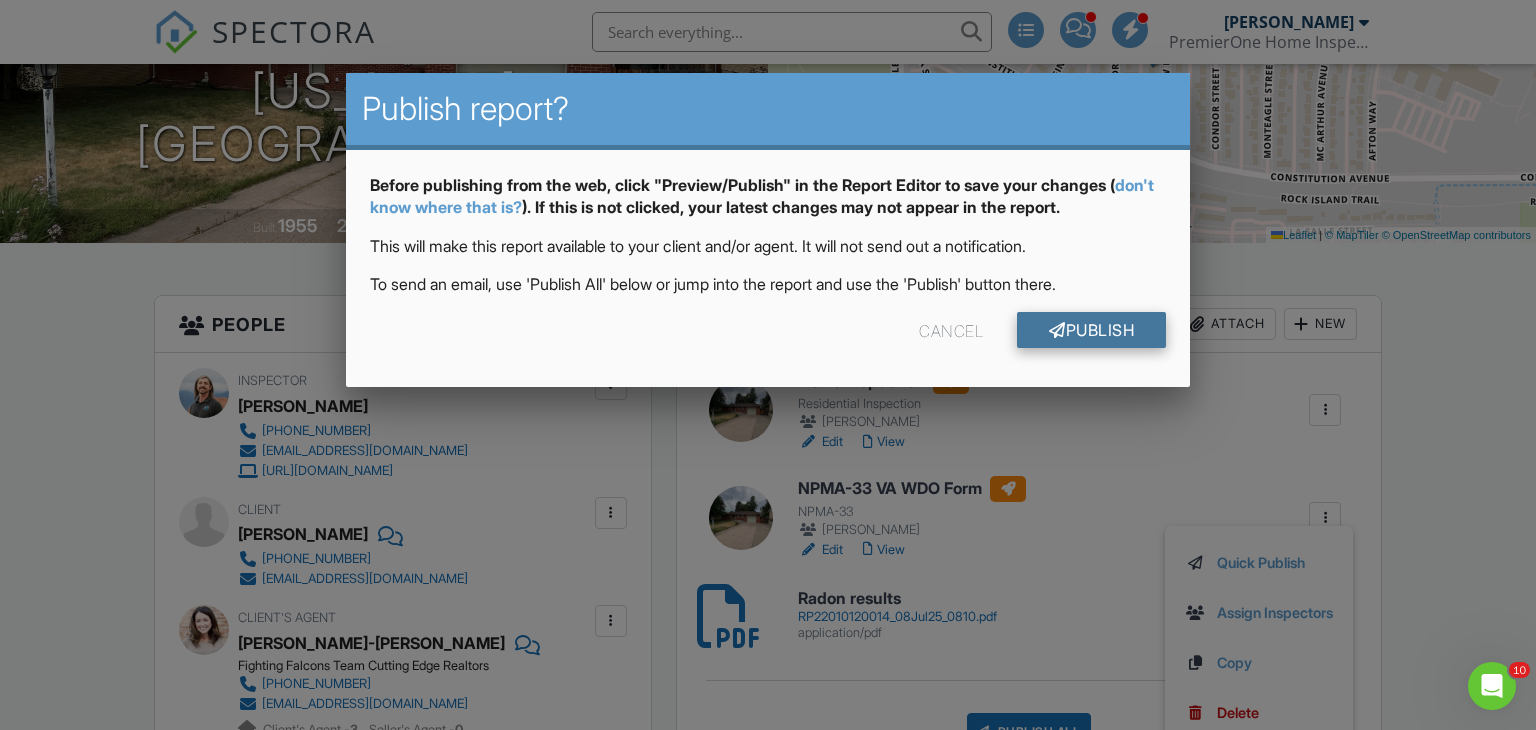 click on "Publish" at bounding box center [1091, 330] 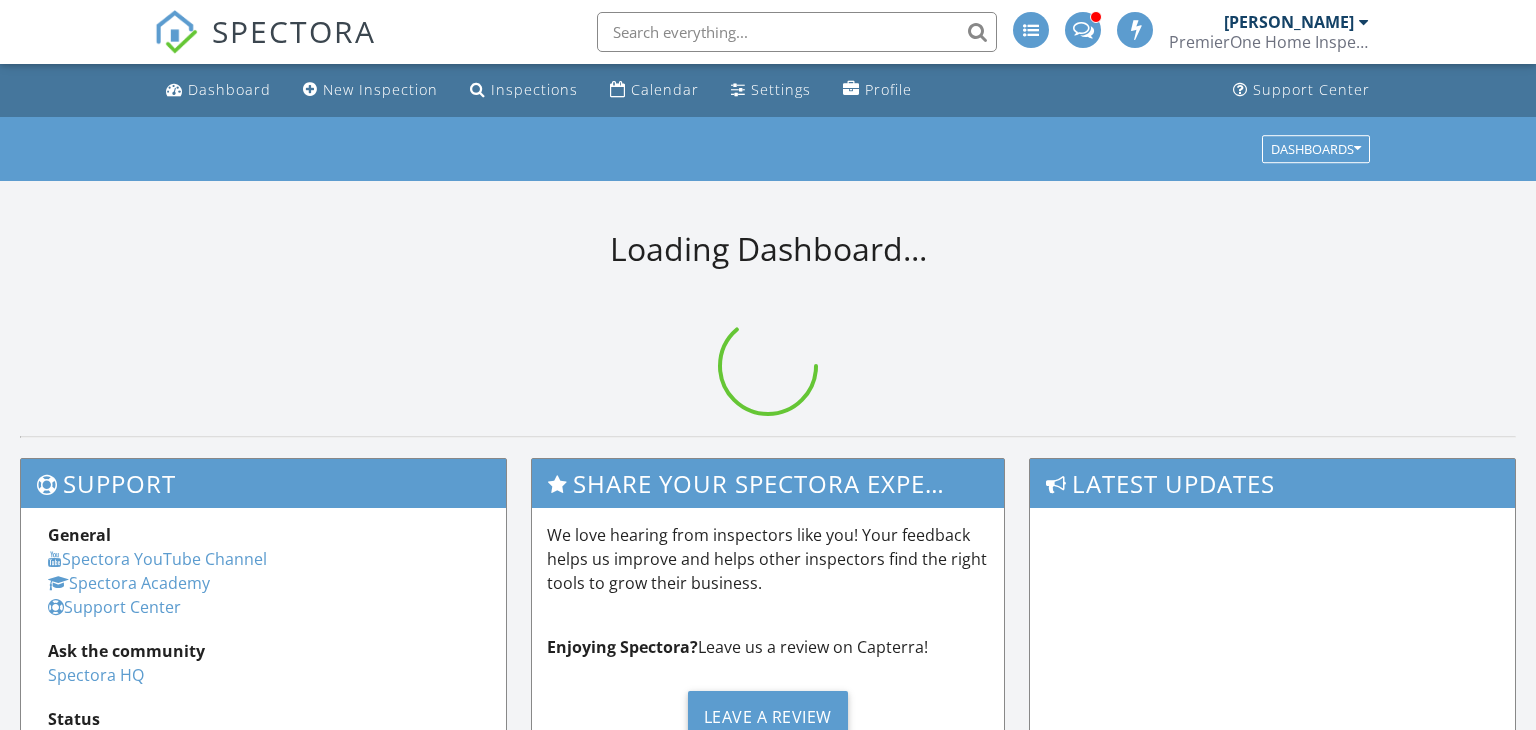 scroll, scrollTop: 0, scrollLeft: 0, axis: both 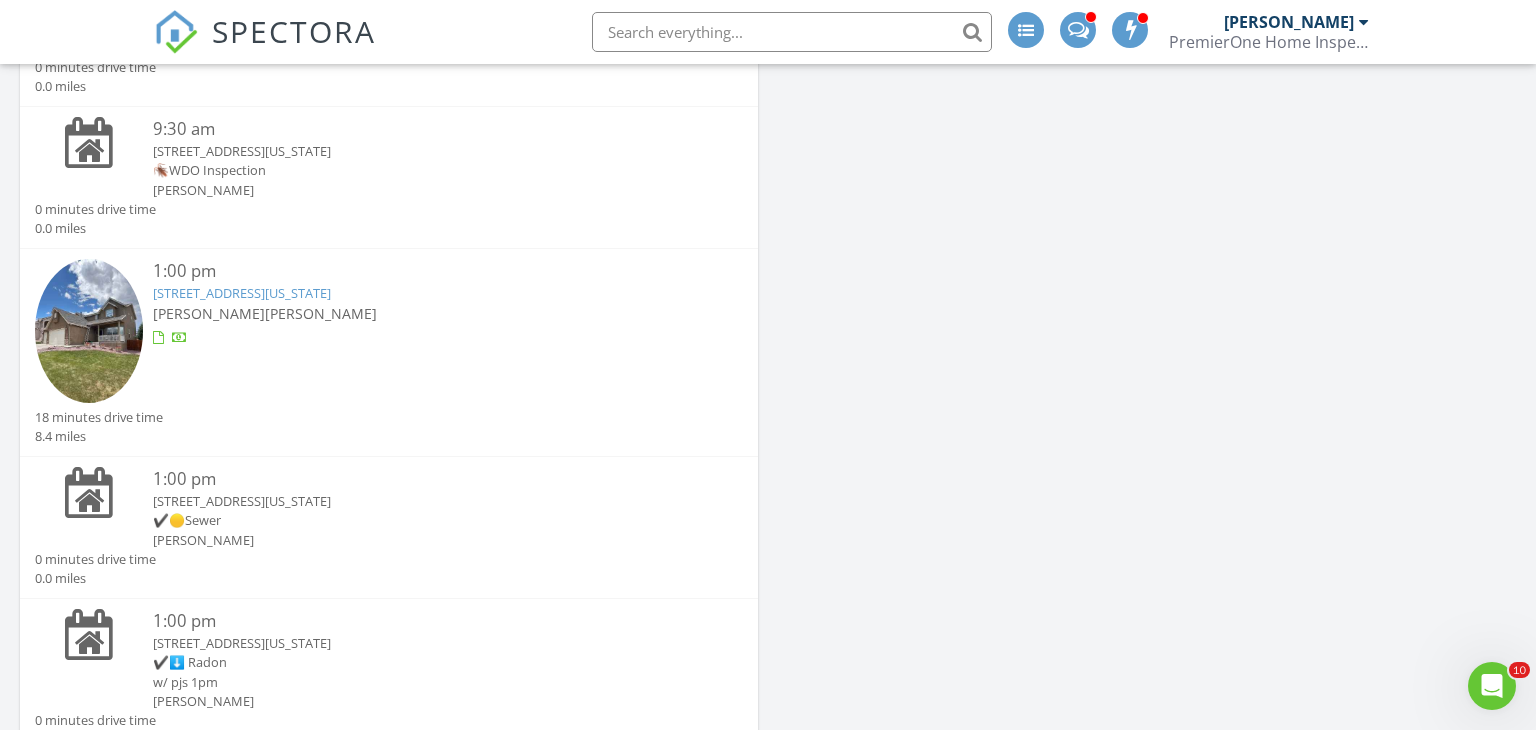 click on "1:00 pm
6815 Prairie Wind Dr, Colorado Springs, CO 80923
John Hummel
PJ Neal" at bounding box center [418, 333] 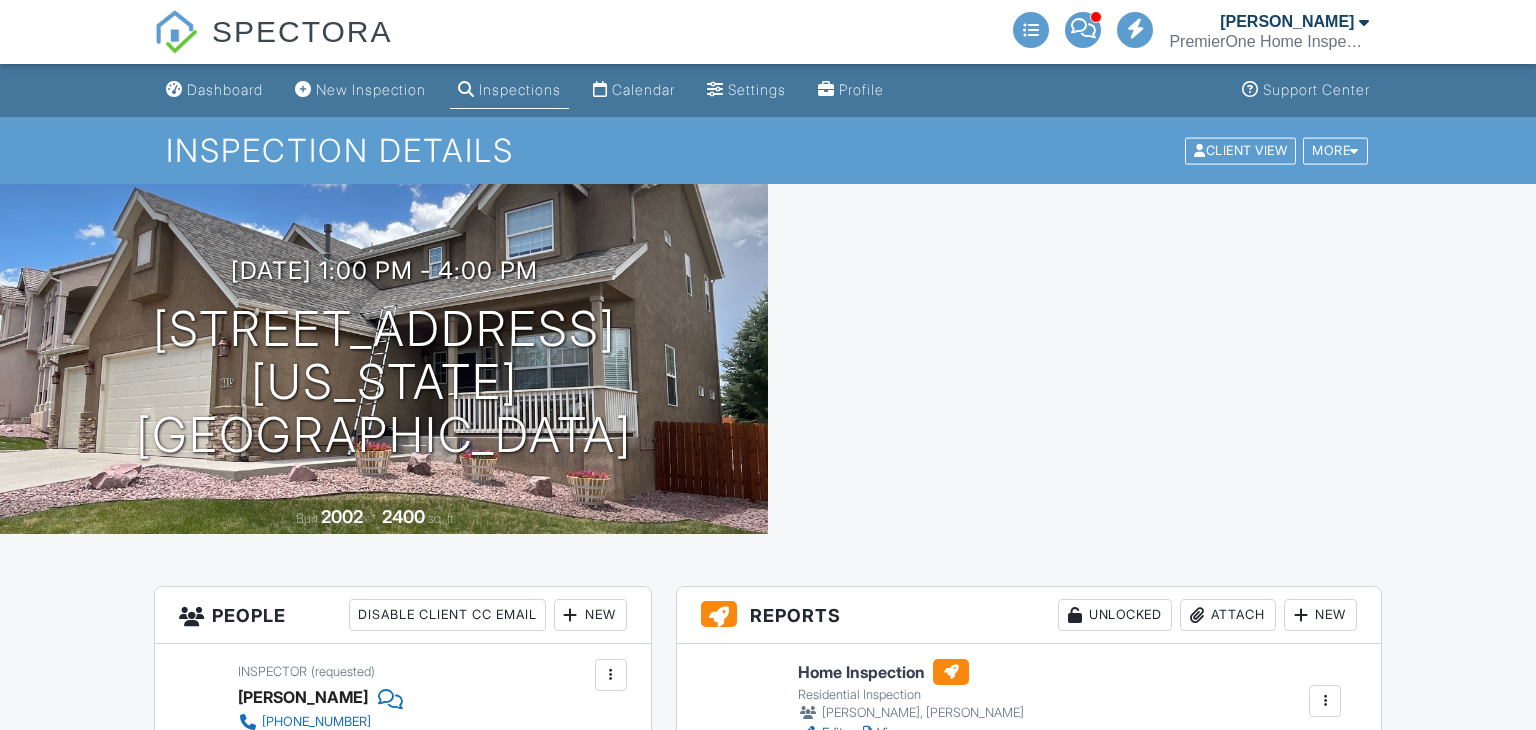 scroll, scrollTop: 155, scrollLeft: 0, axis: vertical 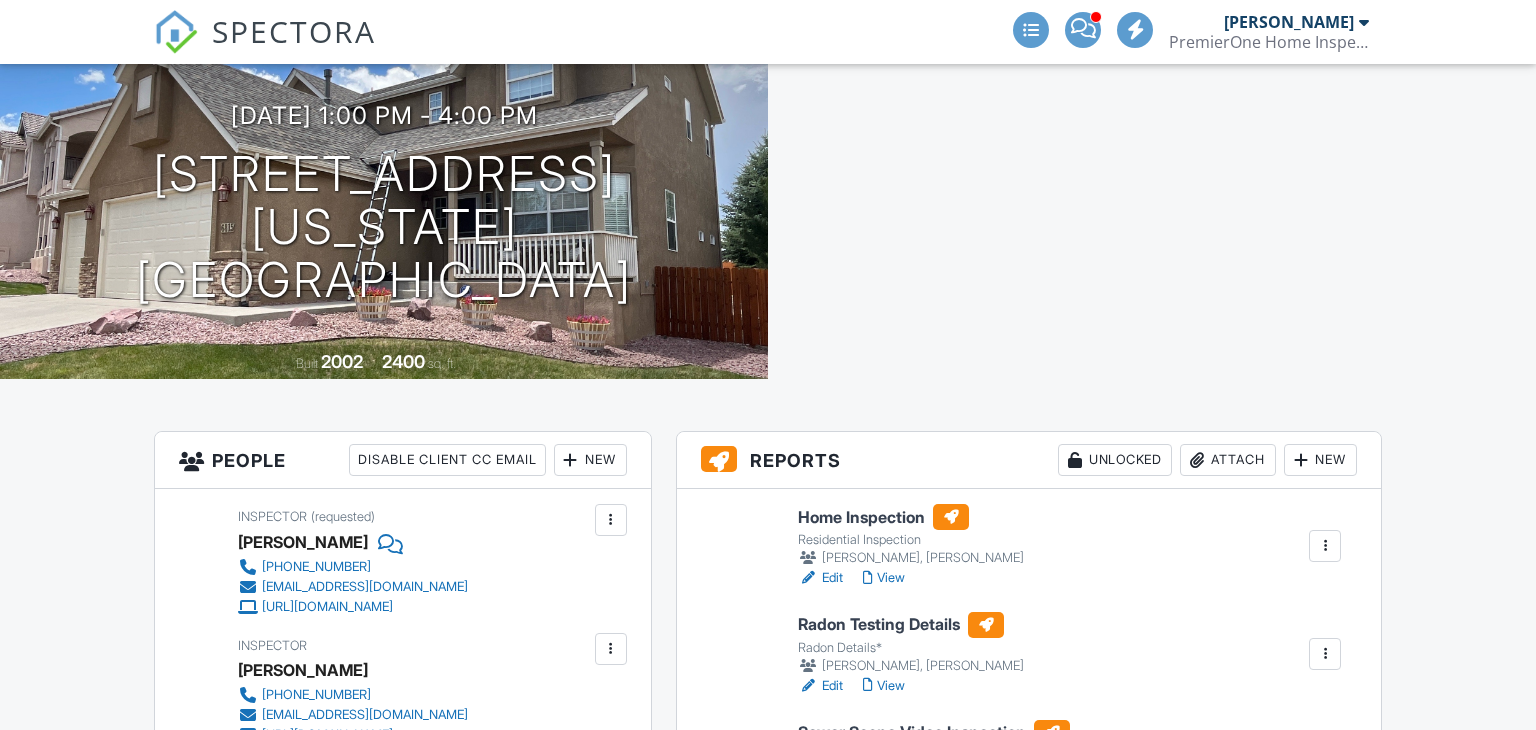 click at bounding box center [1325, 546] 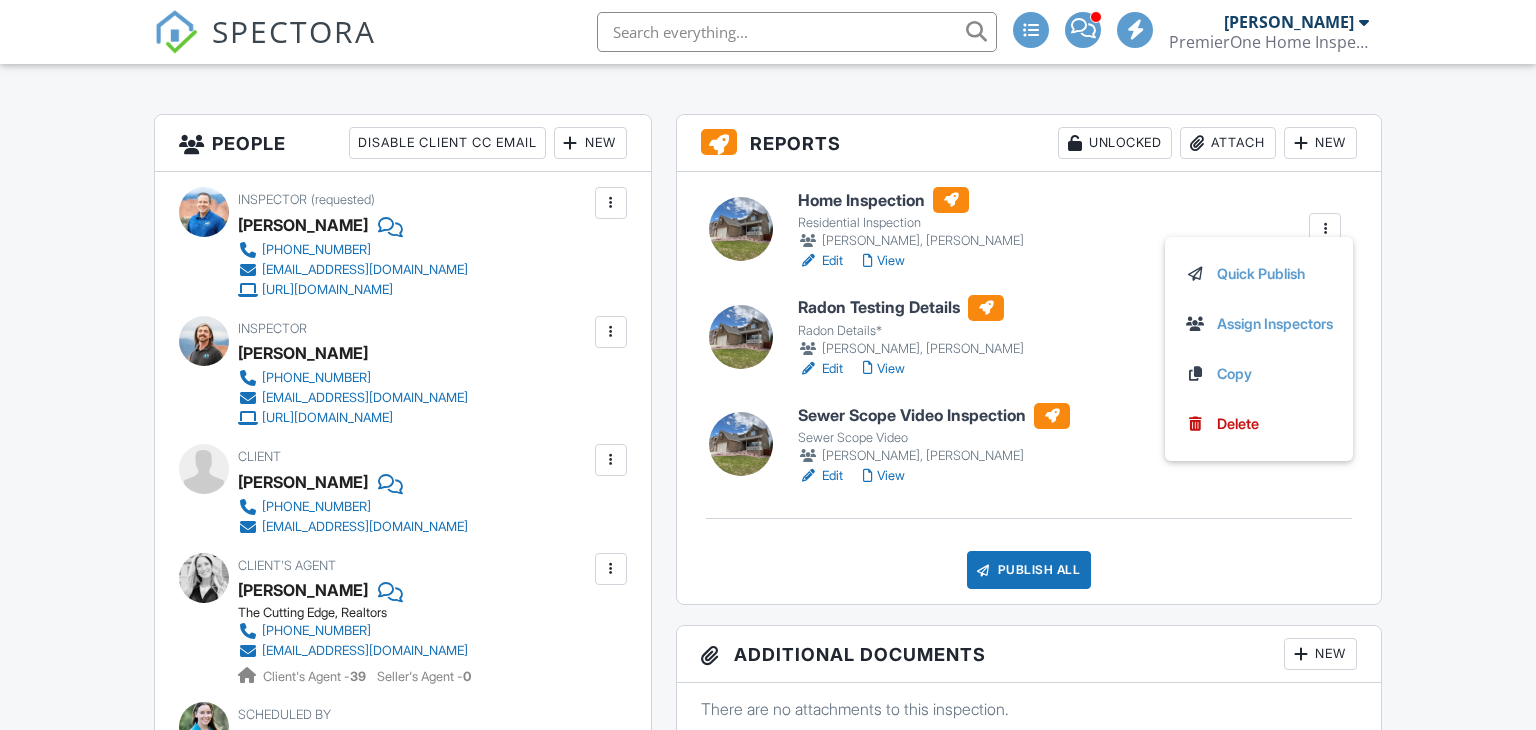 scroll, scrollTop: 472, scrollLeft: 0, axis: vertical 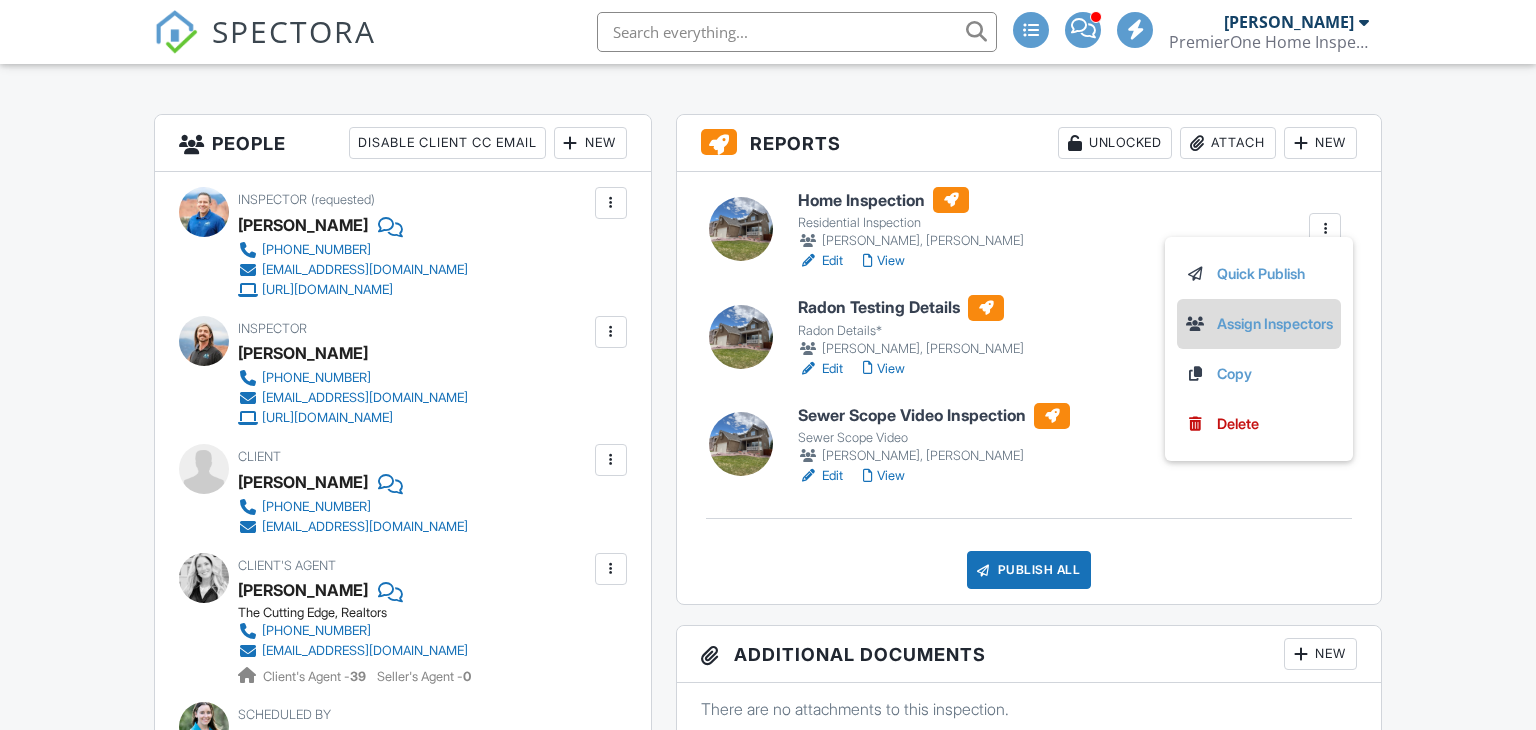 click on "Assign Inspectors" at bounding box center [1259, 324] 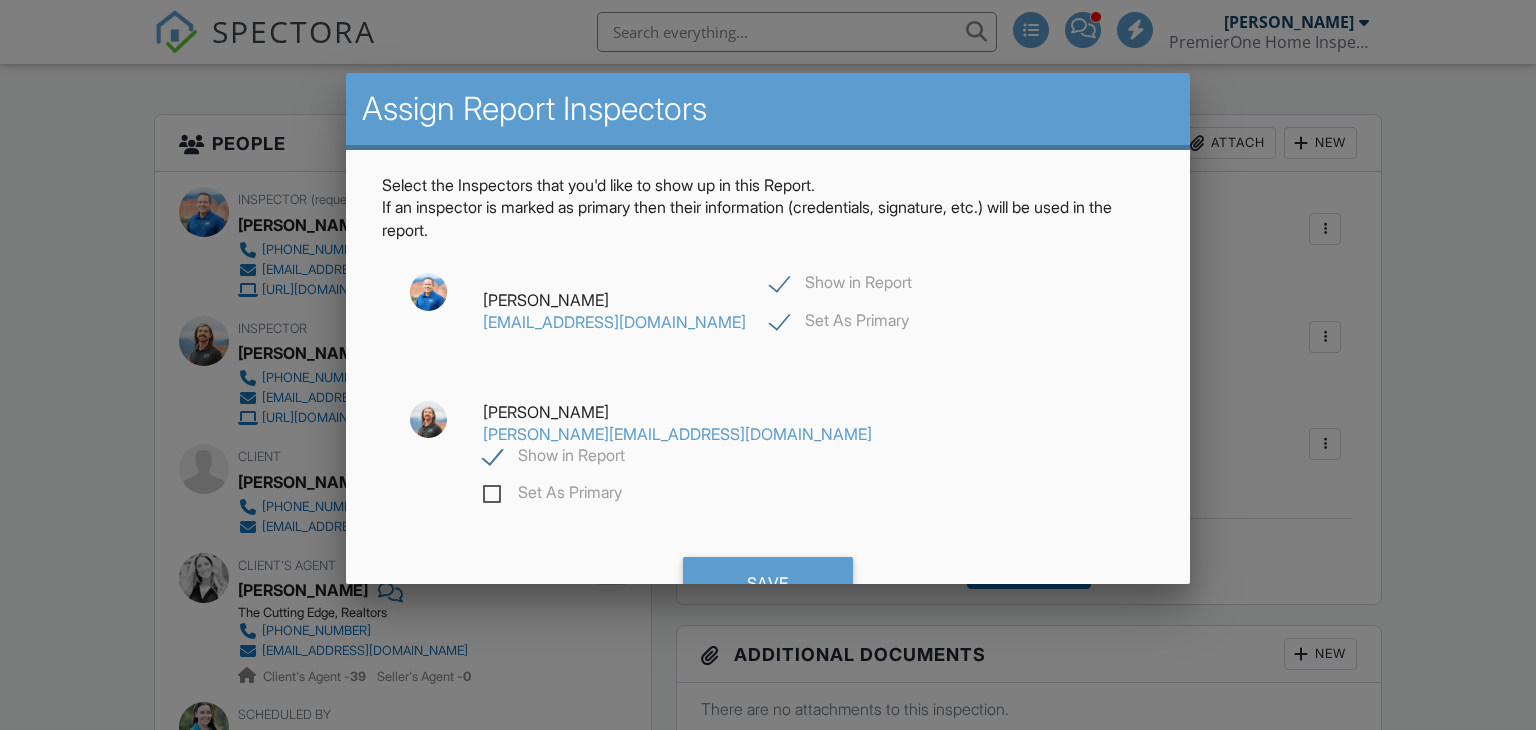 scroll, scrollTop: 0, scrollLeft: 0, axis: both 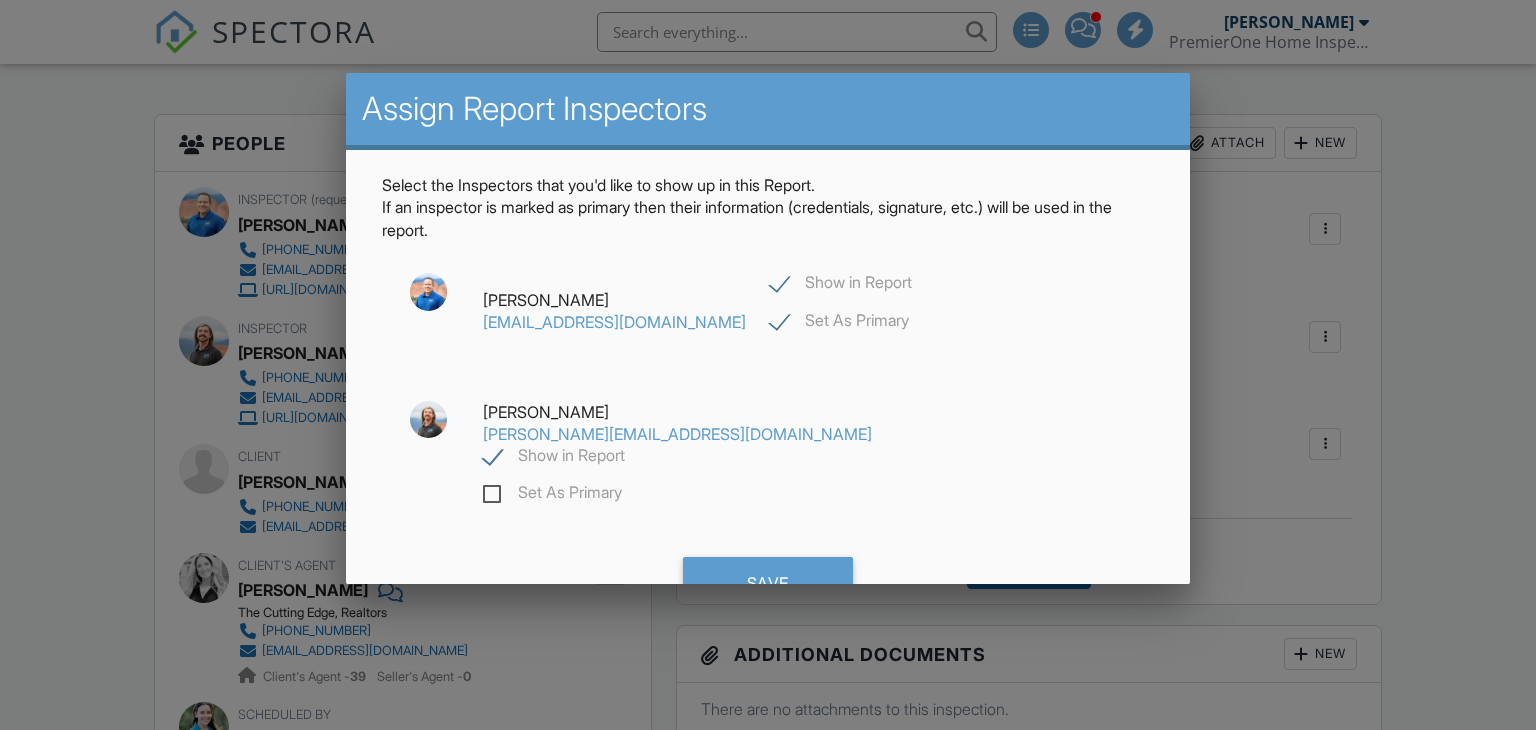 click on "Show in Report" at bounding box center (841, 285) 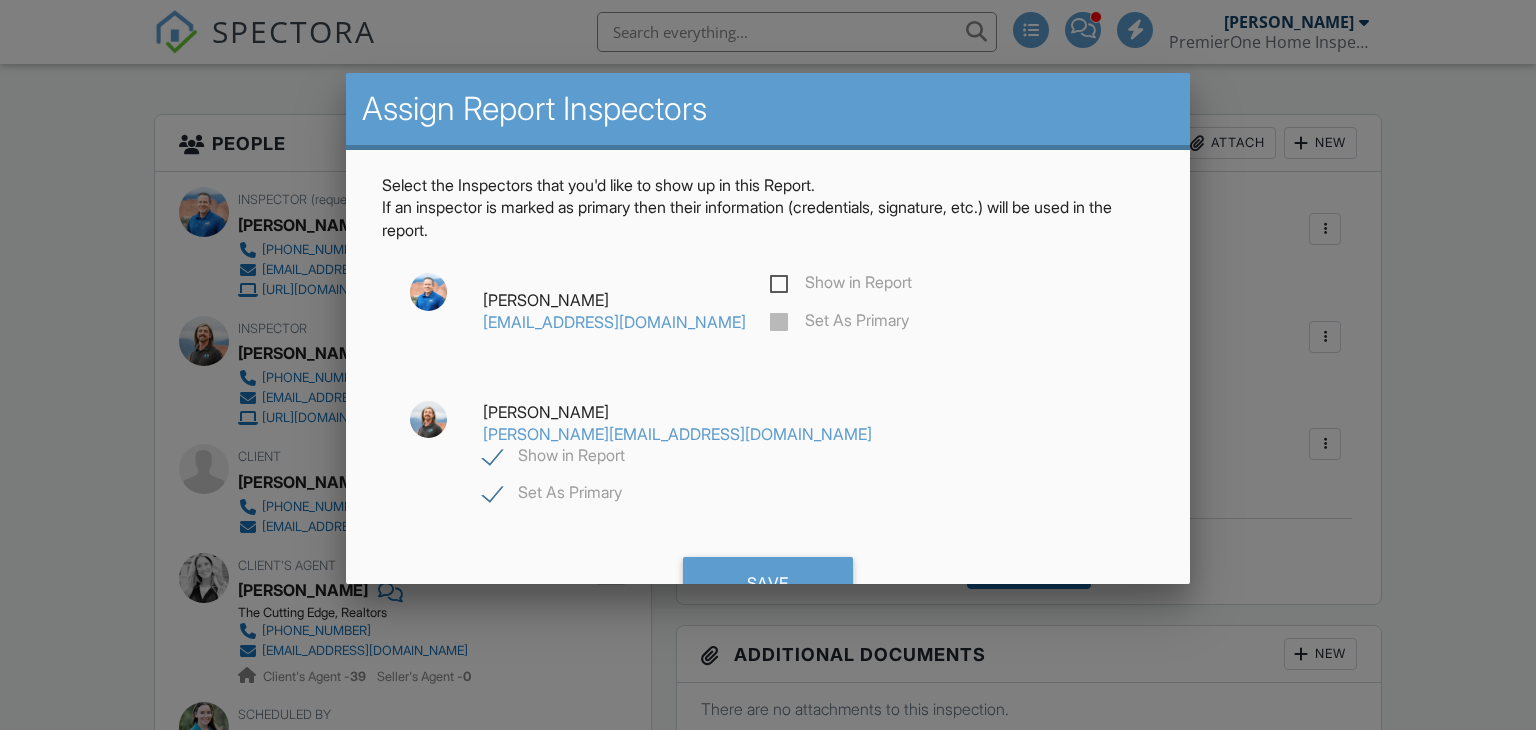 checkbox on "false" 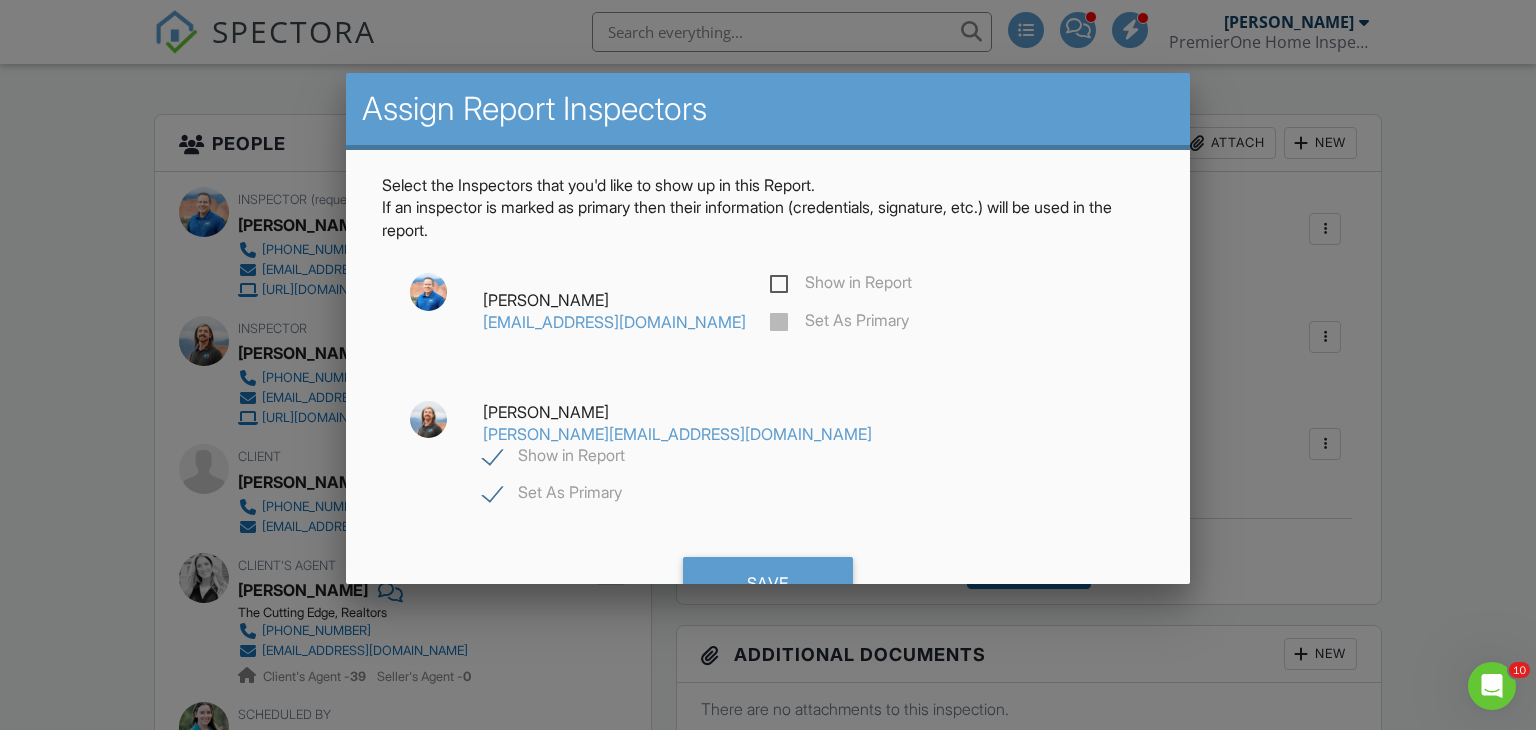 scroll, scrollTop: 0, scrollLeft: 0, axis: both 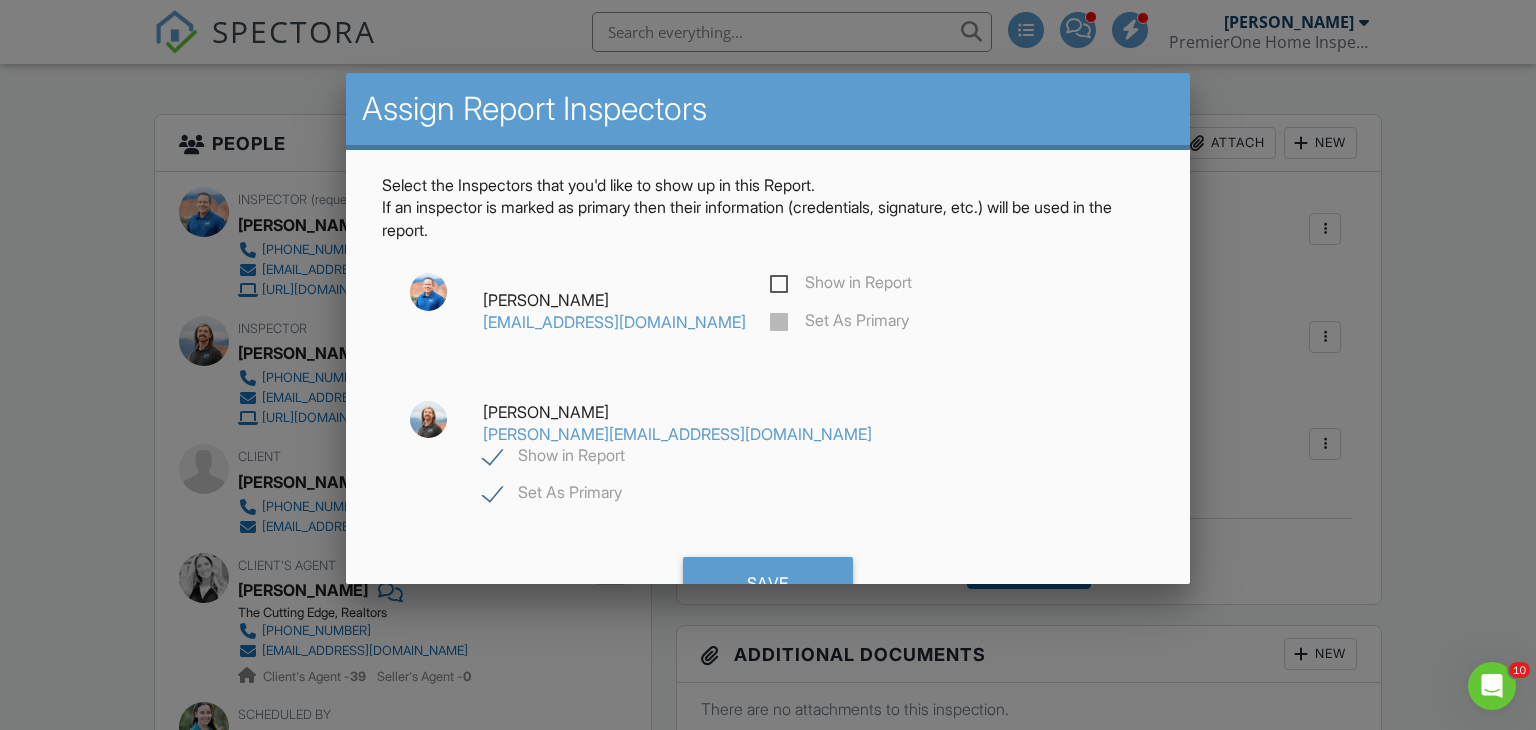 click on "Set As Primary" at bounding box center [552, 495] 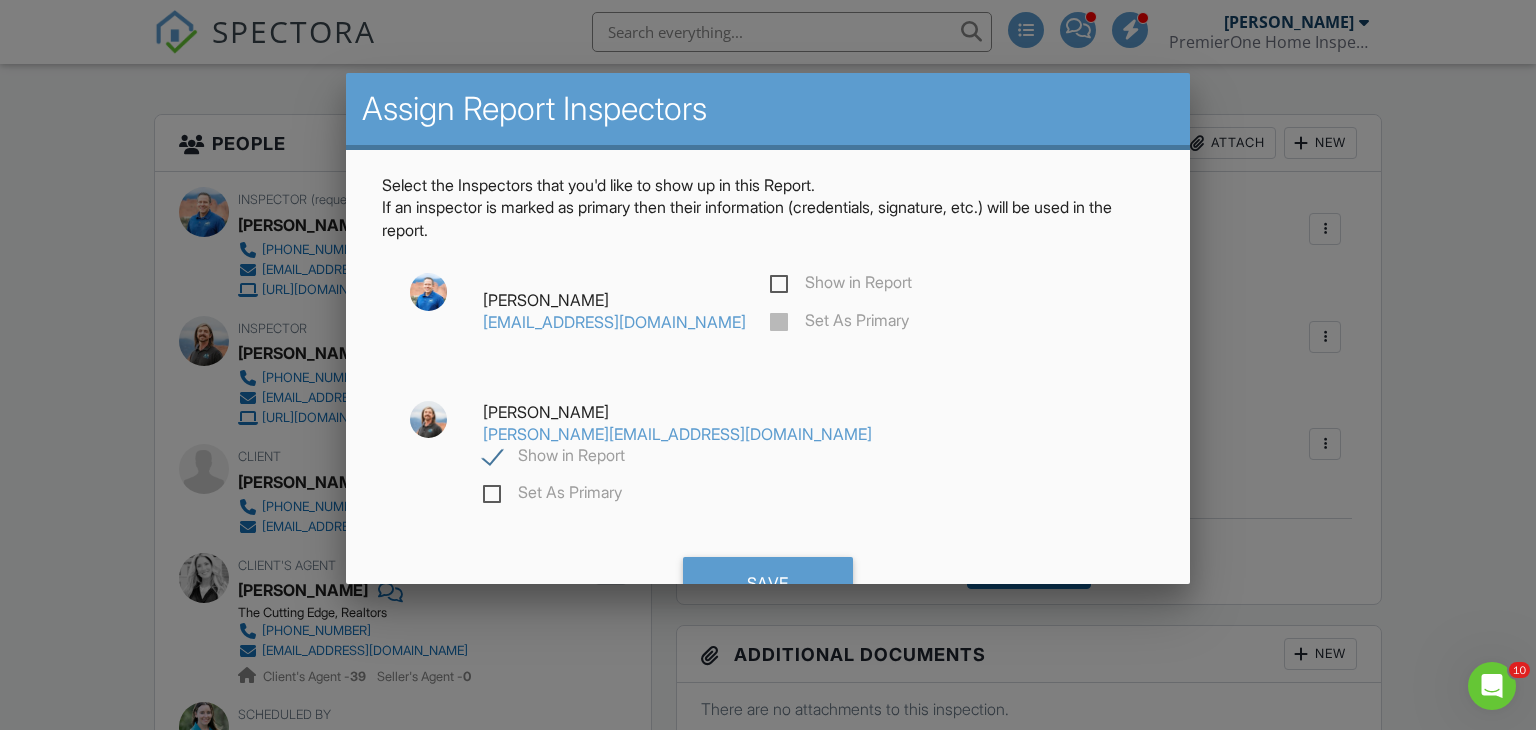 checkbox on "false" 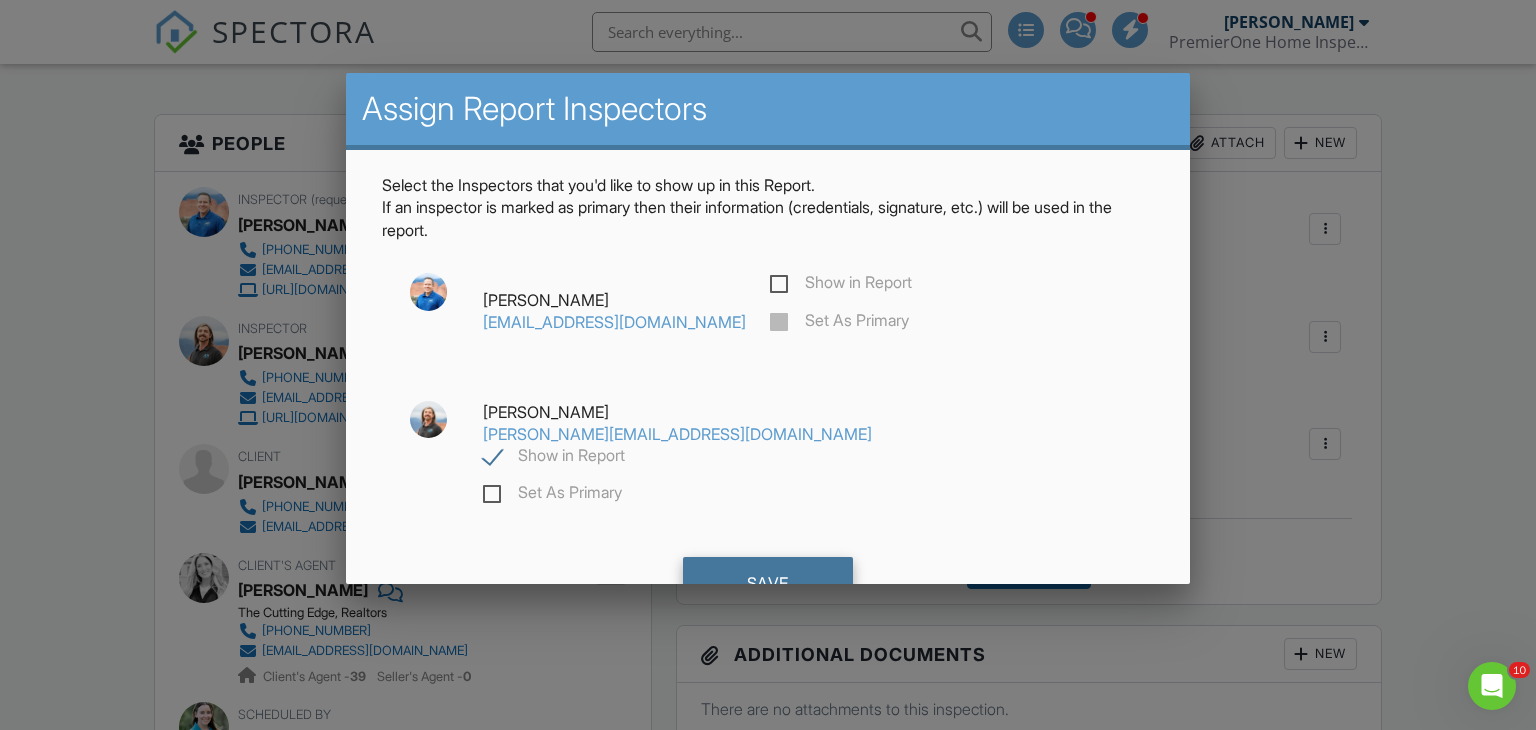 click on "Save" at bounding box center (768, 584) 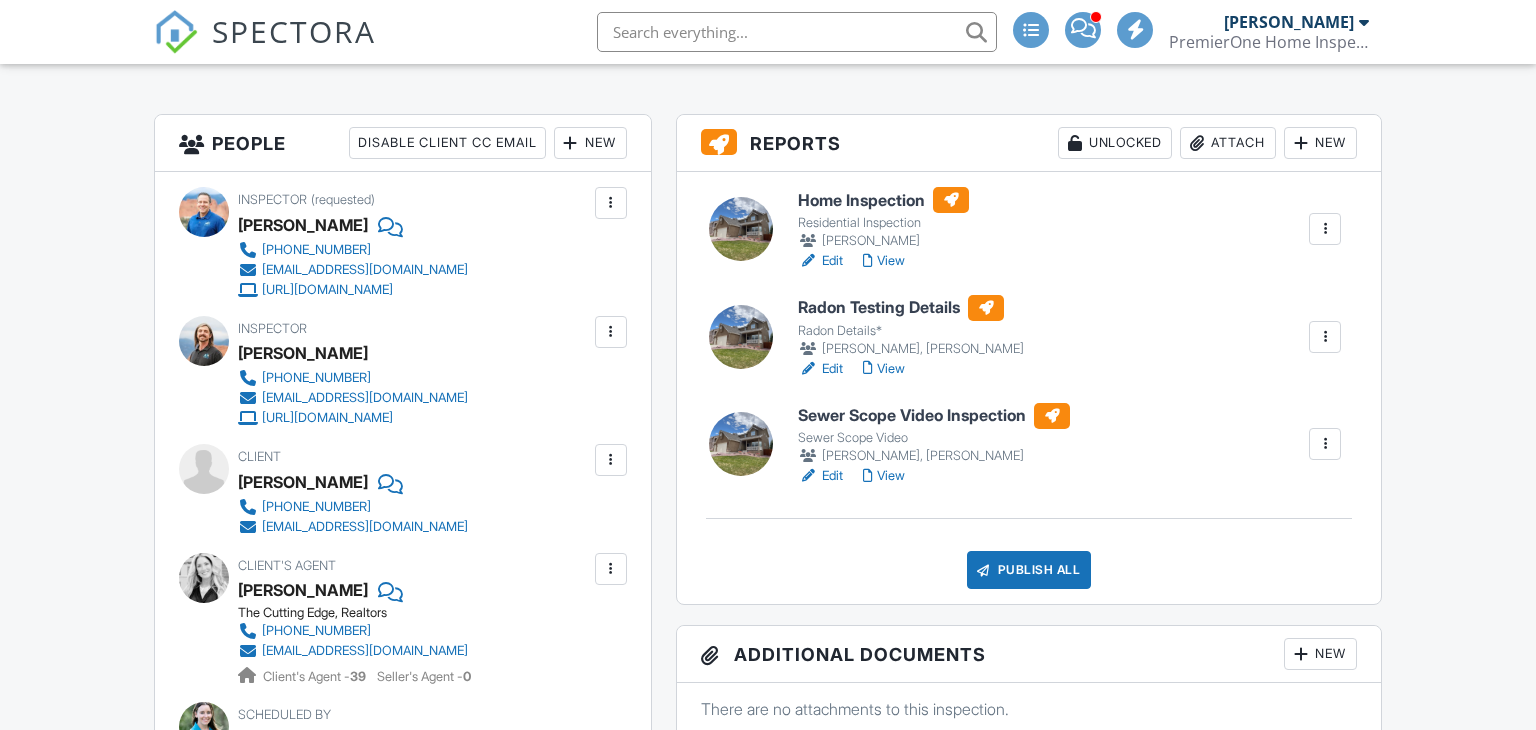 scroll, scrollTop: 472, scrollLeft: 0, axis: vertical 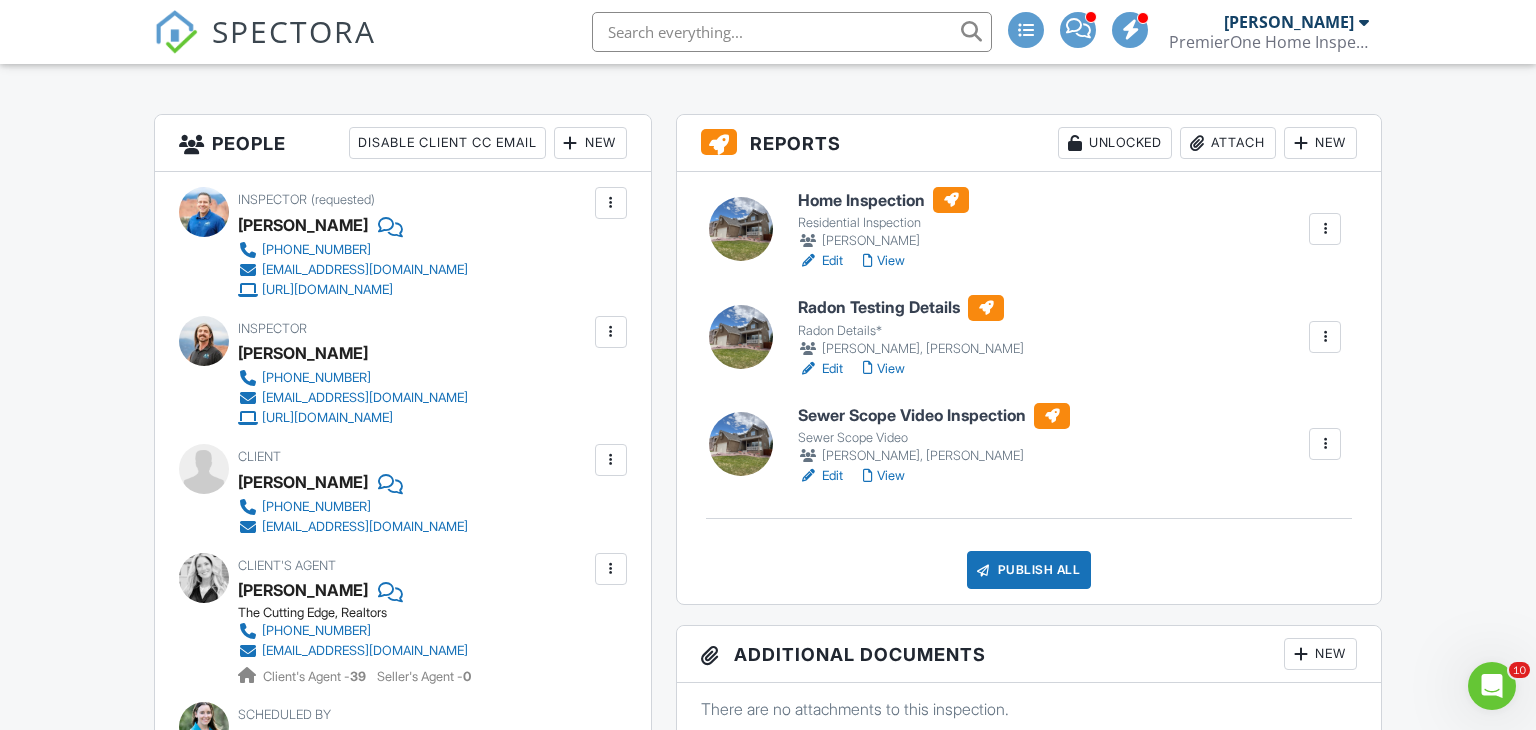 click at bounding box center [1325, 229] 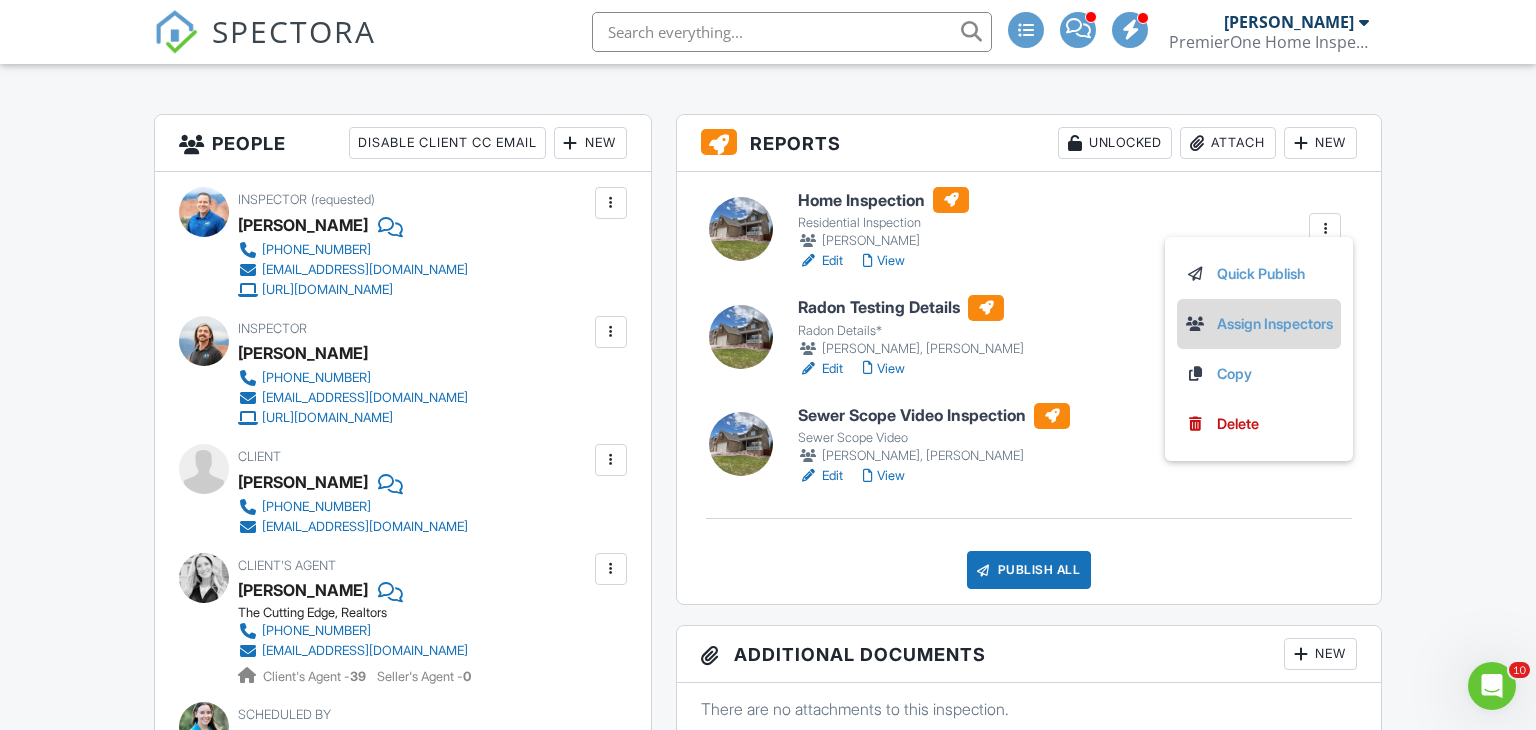 click on "Assign Inspectors" at bounding box center [1259, 324] 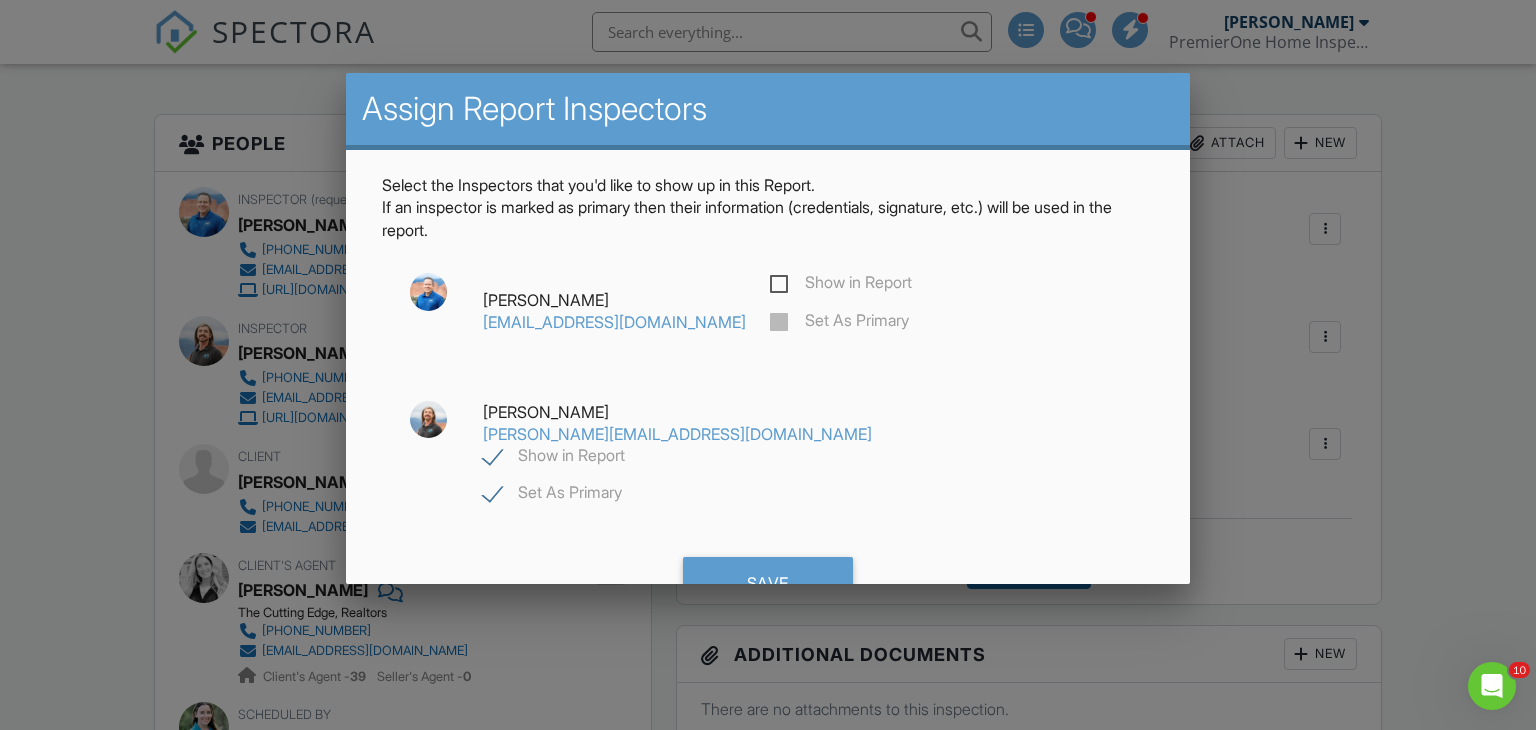 click on "Show in Report" at bounding box center (841, 285) 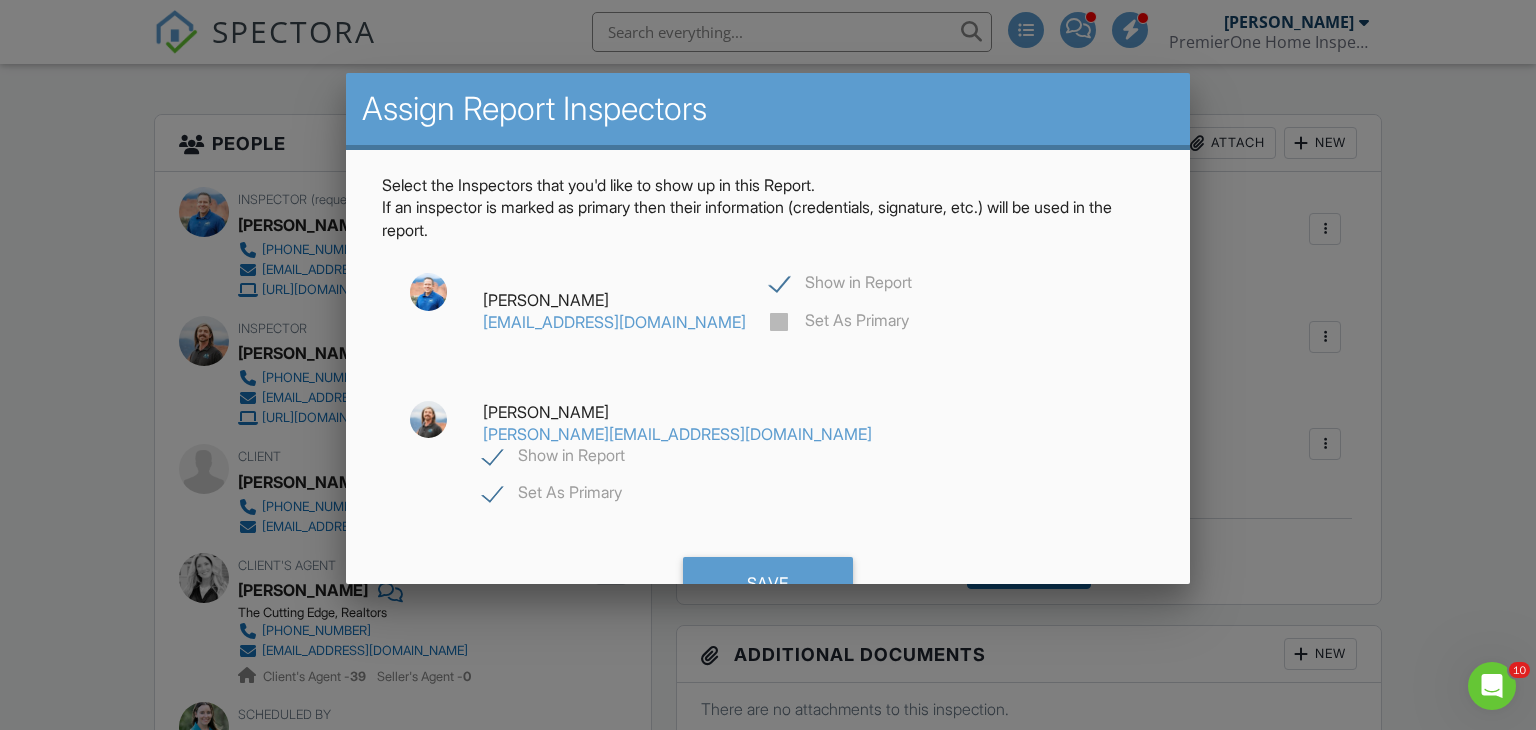 checkbox on "true" 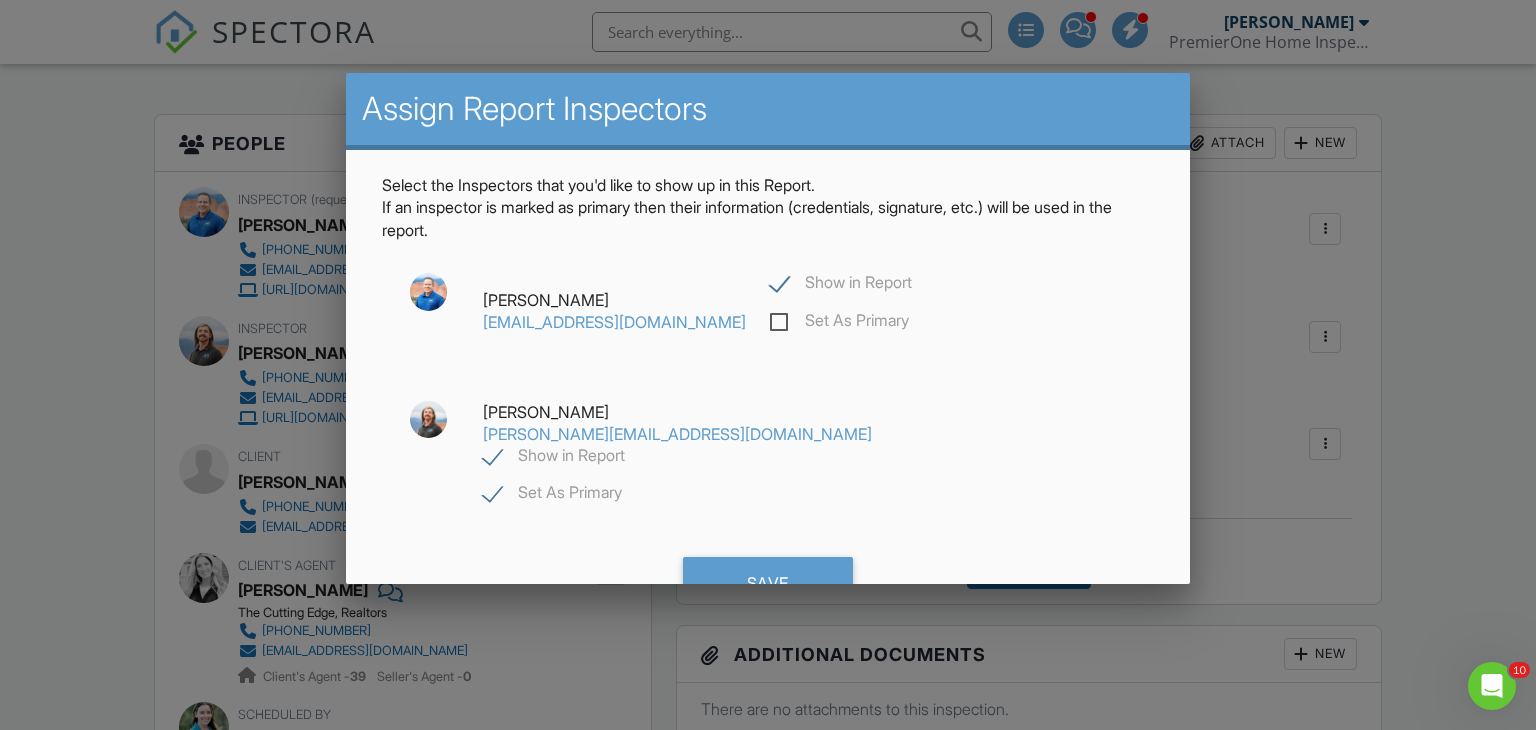 click on "Set As Primary" at bounding box center (839, 323) 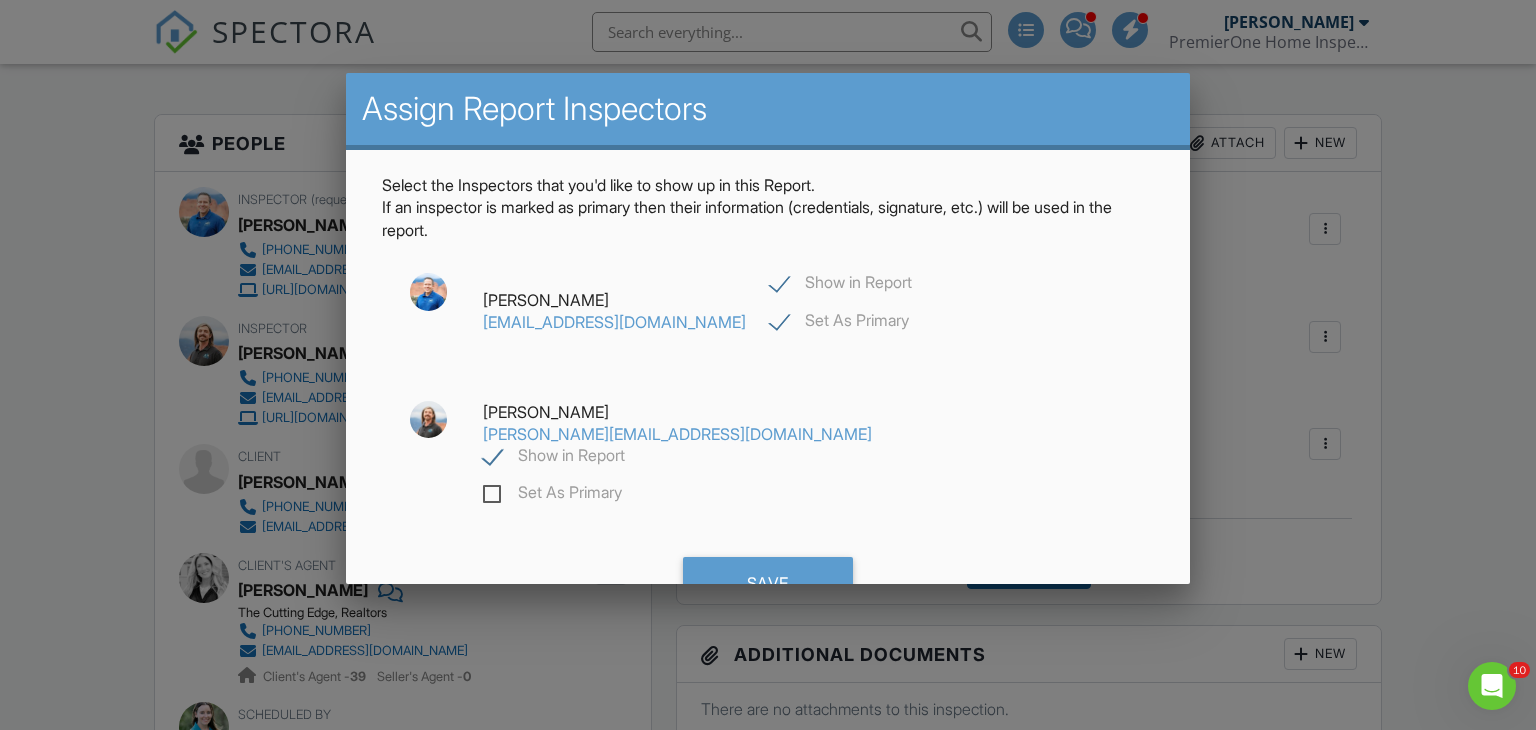 checkbox on "true" 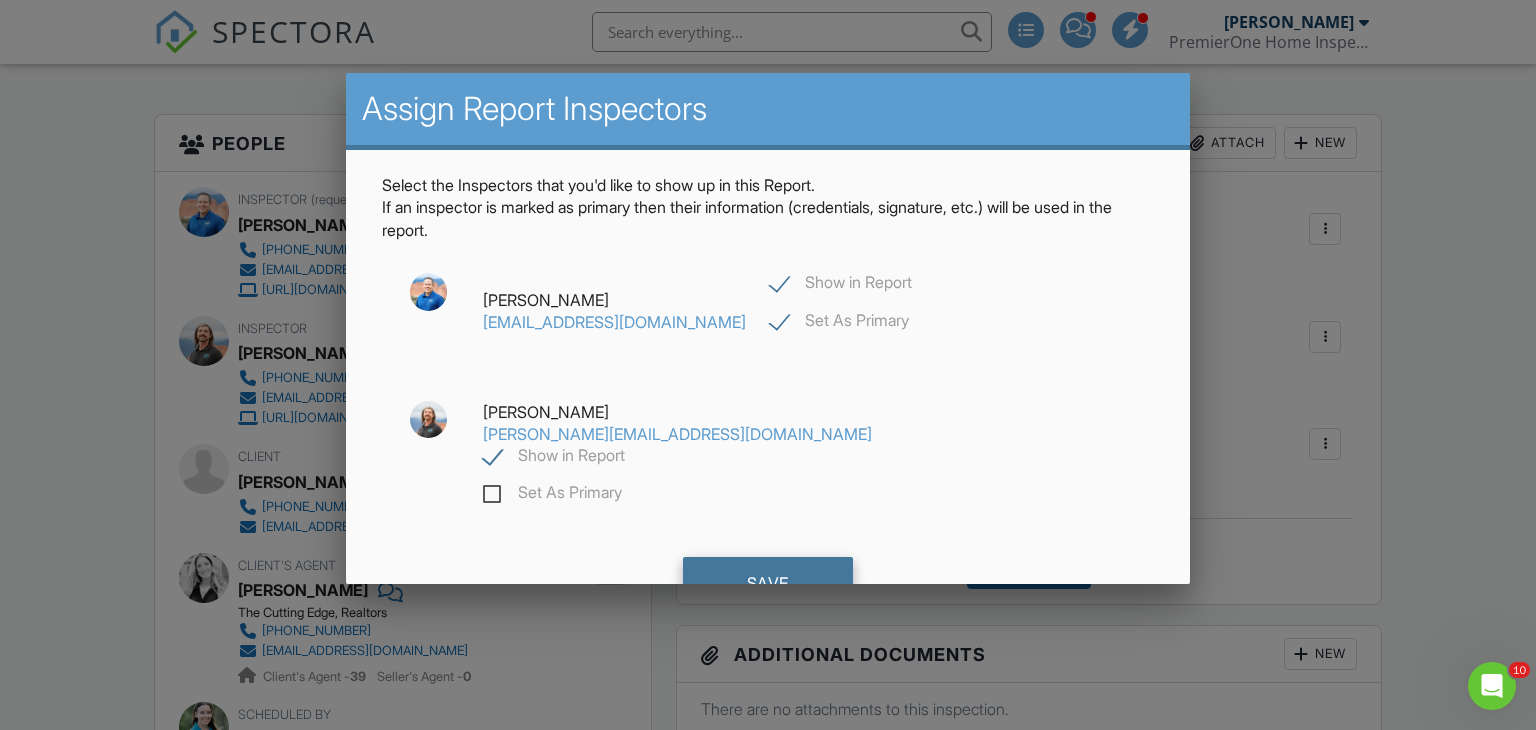 click on "Save" at bounding box center [768, 584] 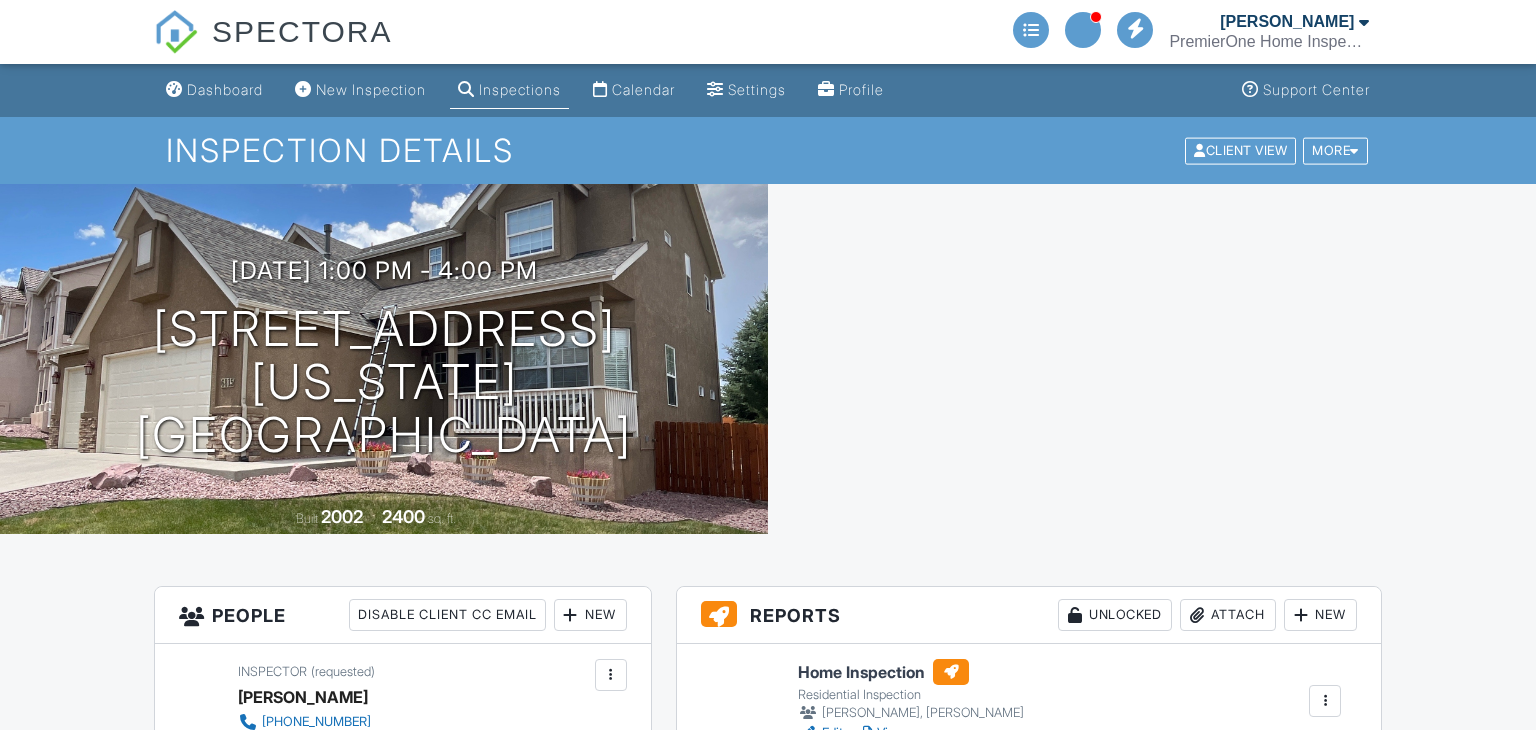 scroll, scrollTop: 472, scrollLeft: 0, axis: vertical 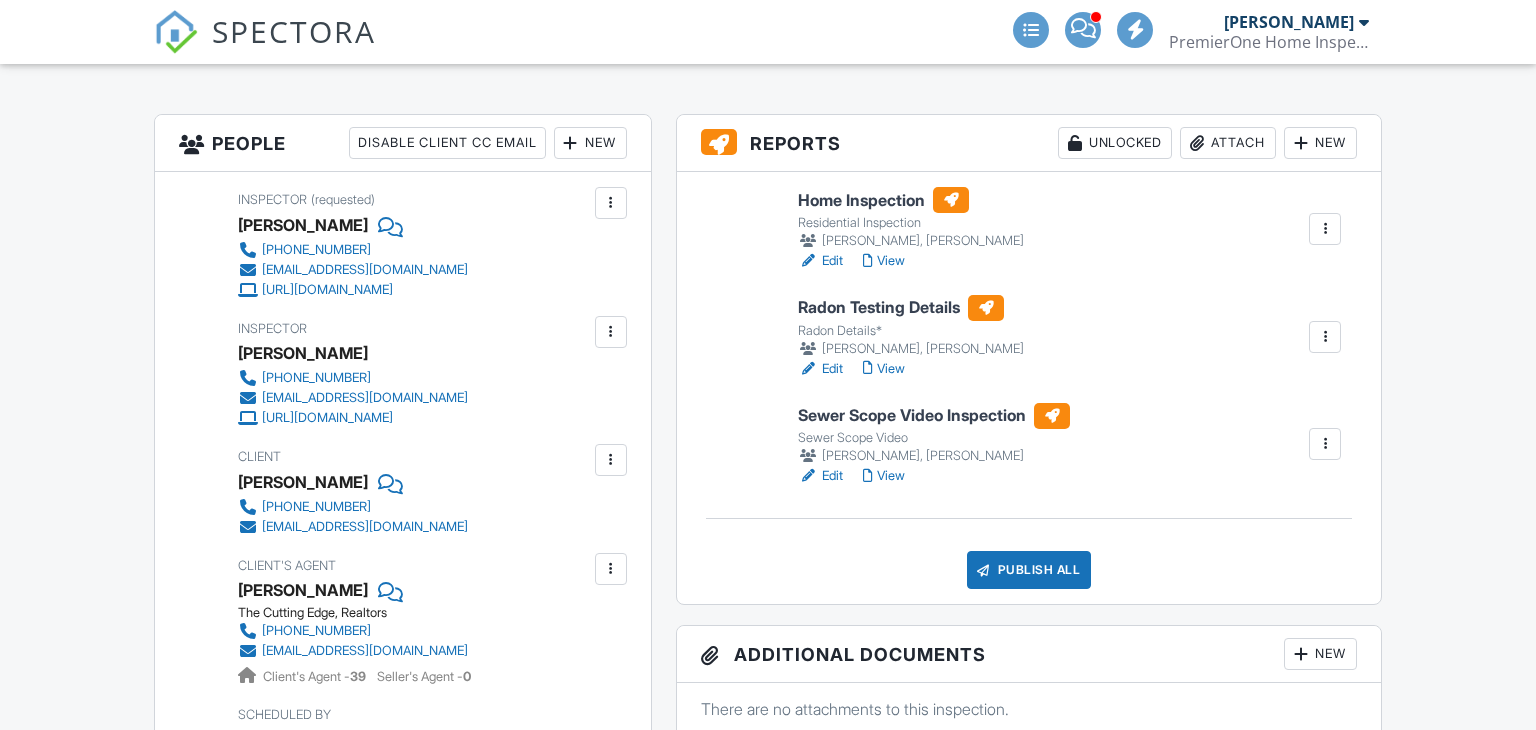 click at bounding box center (1325, 444) 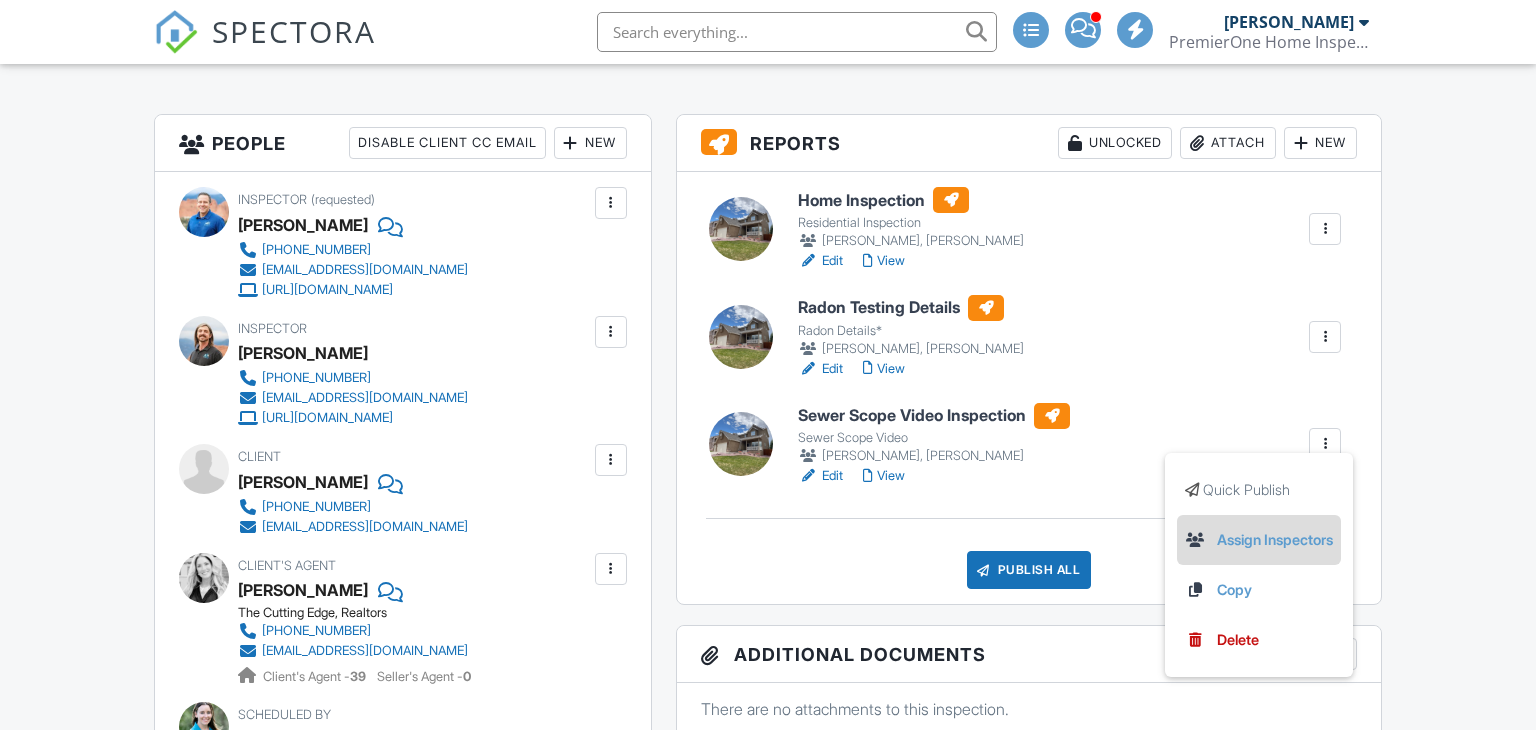 click on "Assign Inspectors" at bounding box center (1259, 540) 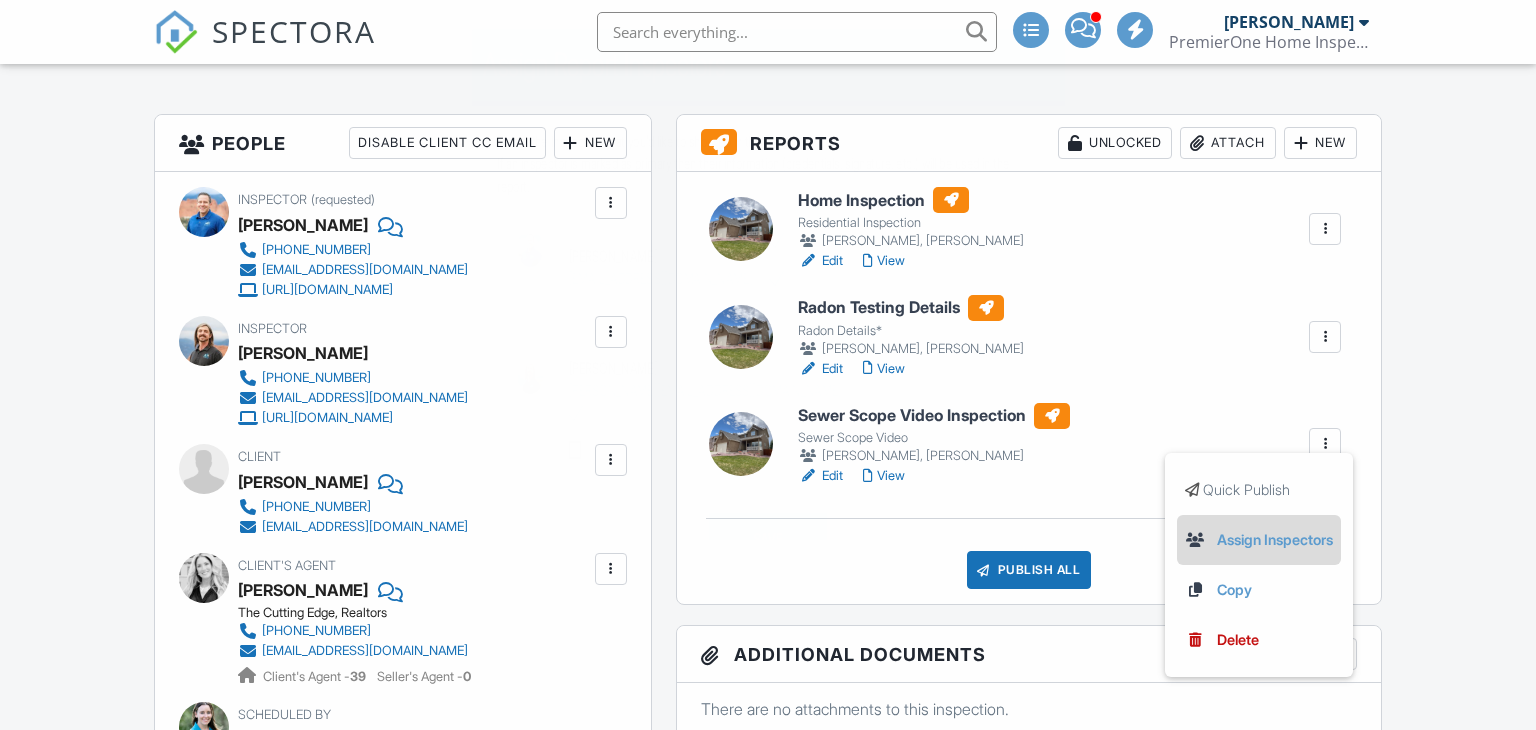 scroll, scrollTop: 472, scrollLeft: 0, axis: vertical 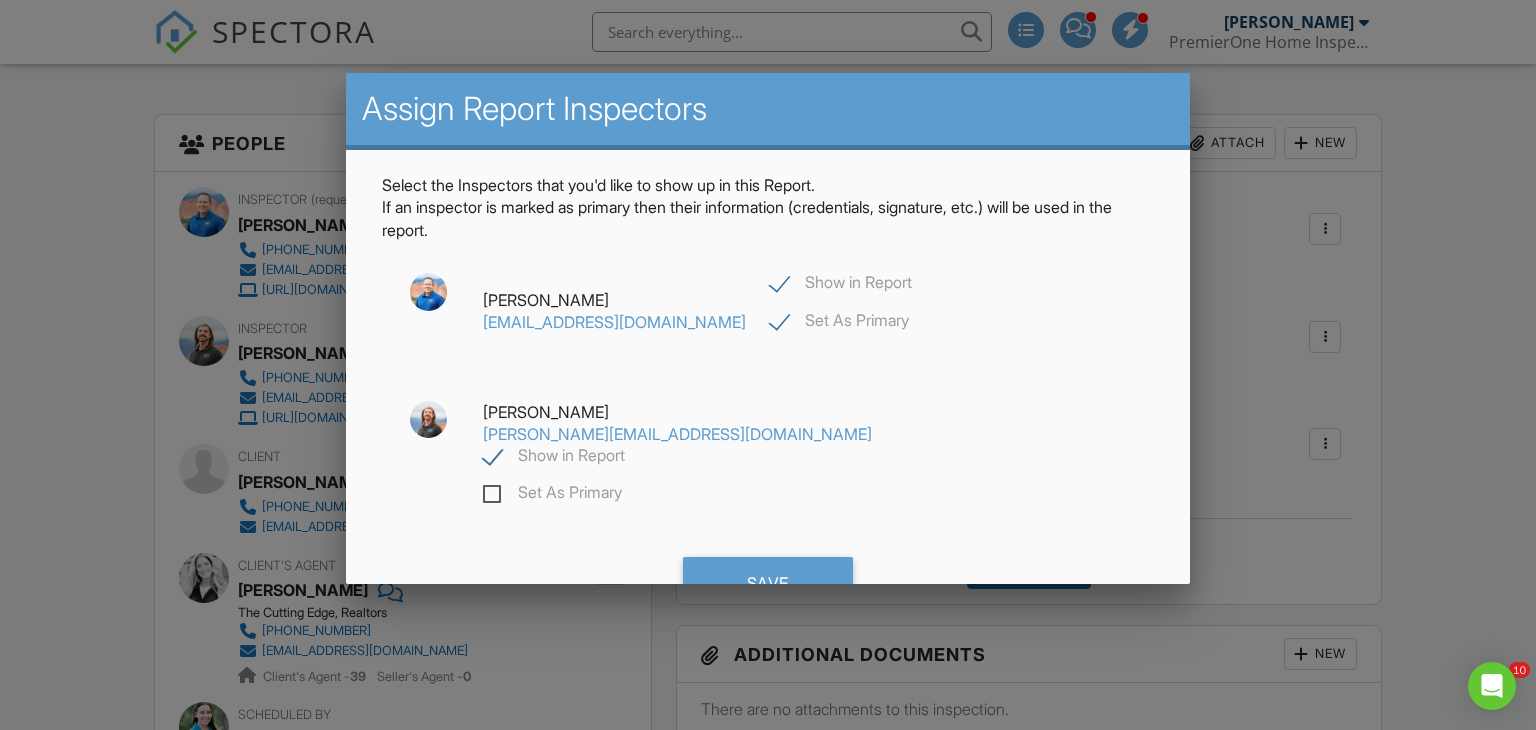 click on "Show in Report" at bounding box center (841, 285) 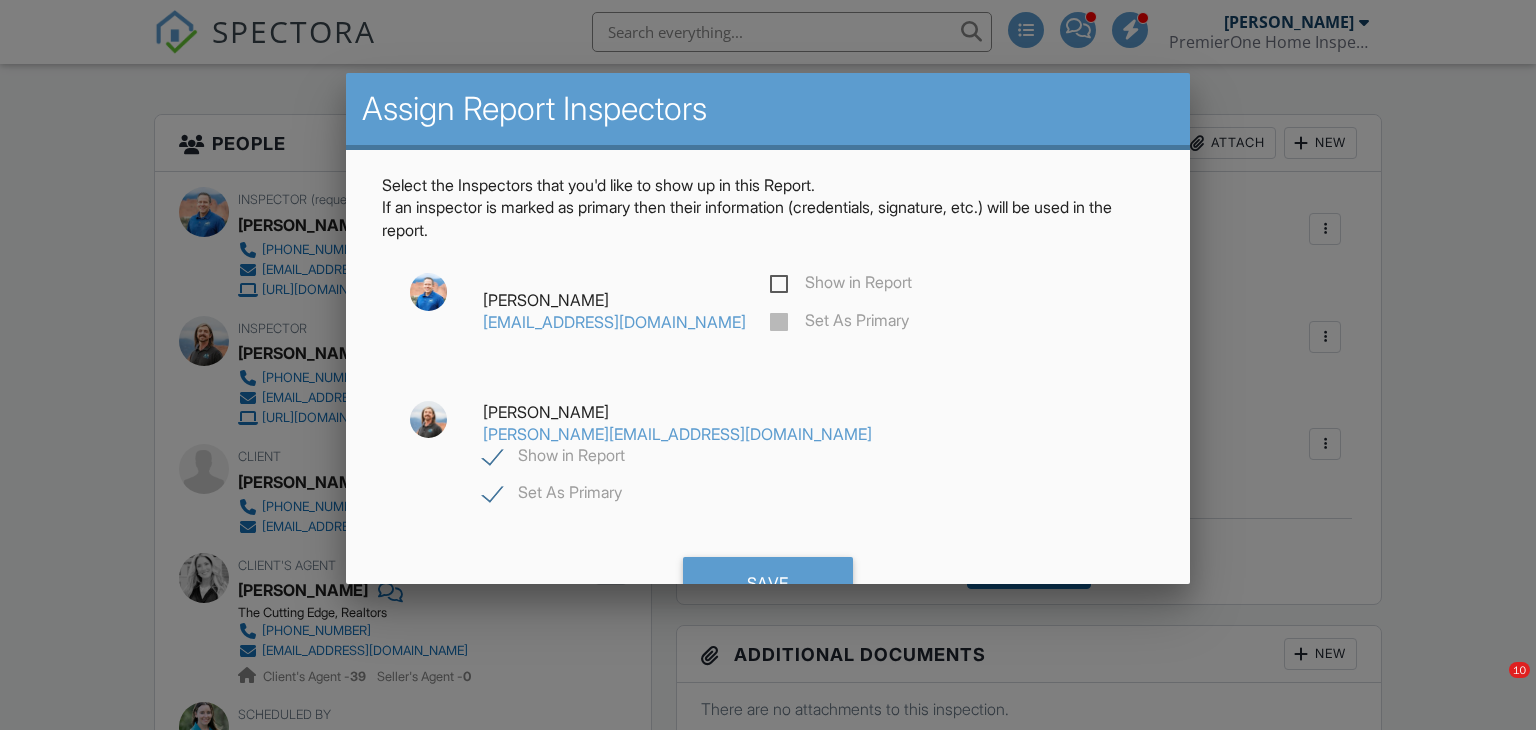 checkbox on "false" 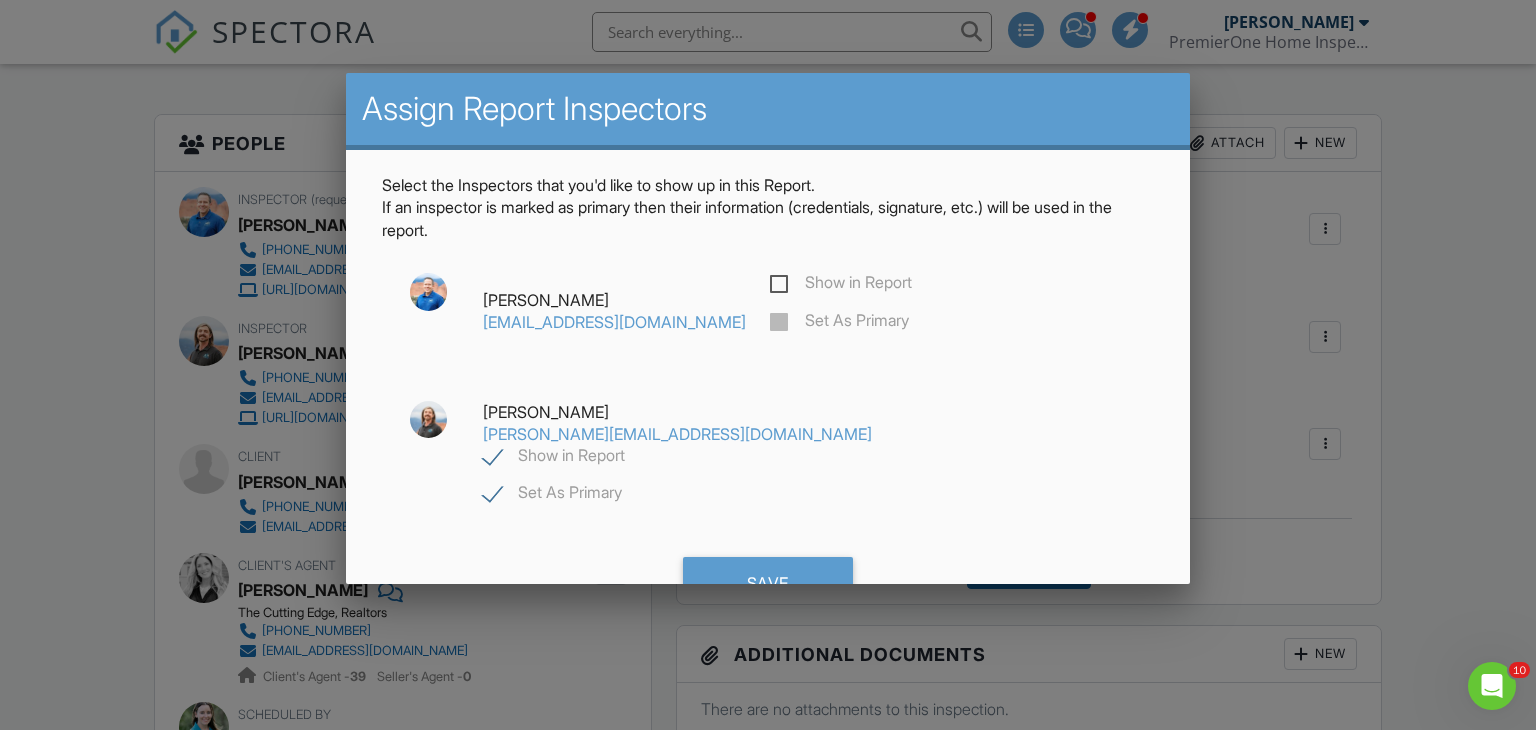 scroll, scrollTop: 0, scrollLeft: 0, axis: both 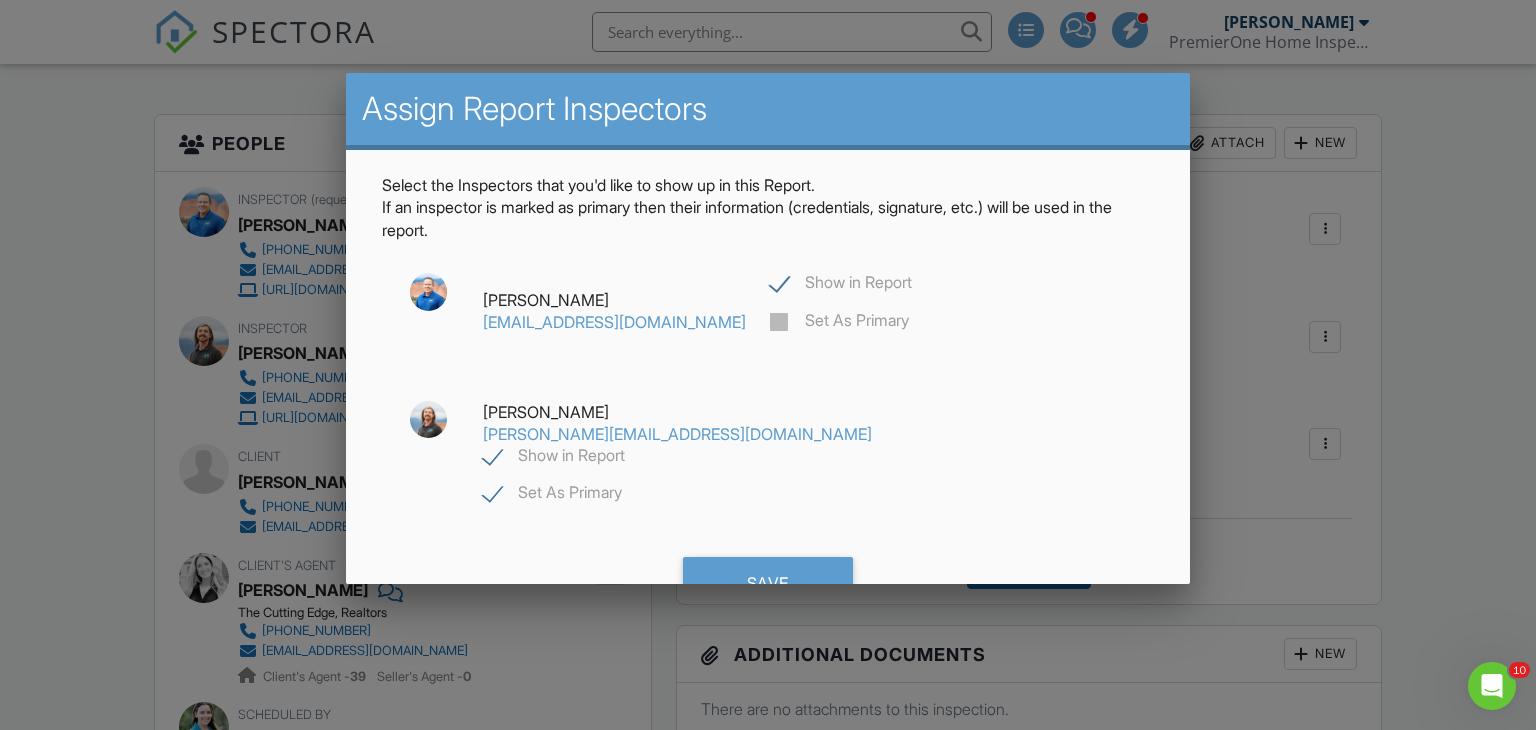 checkbox on "true" 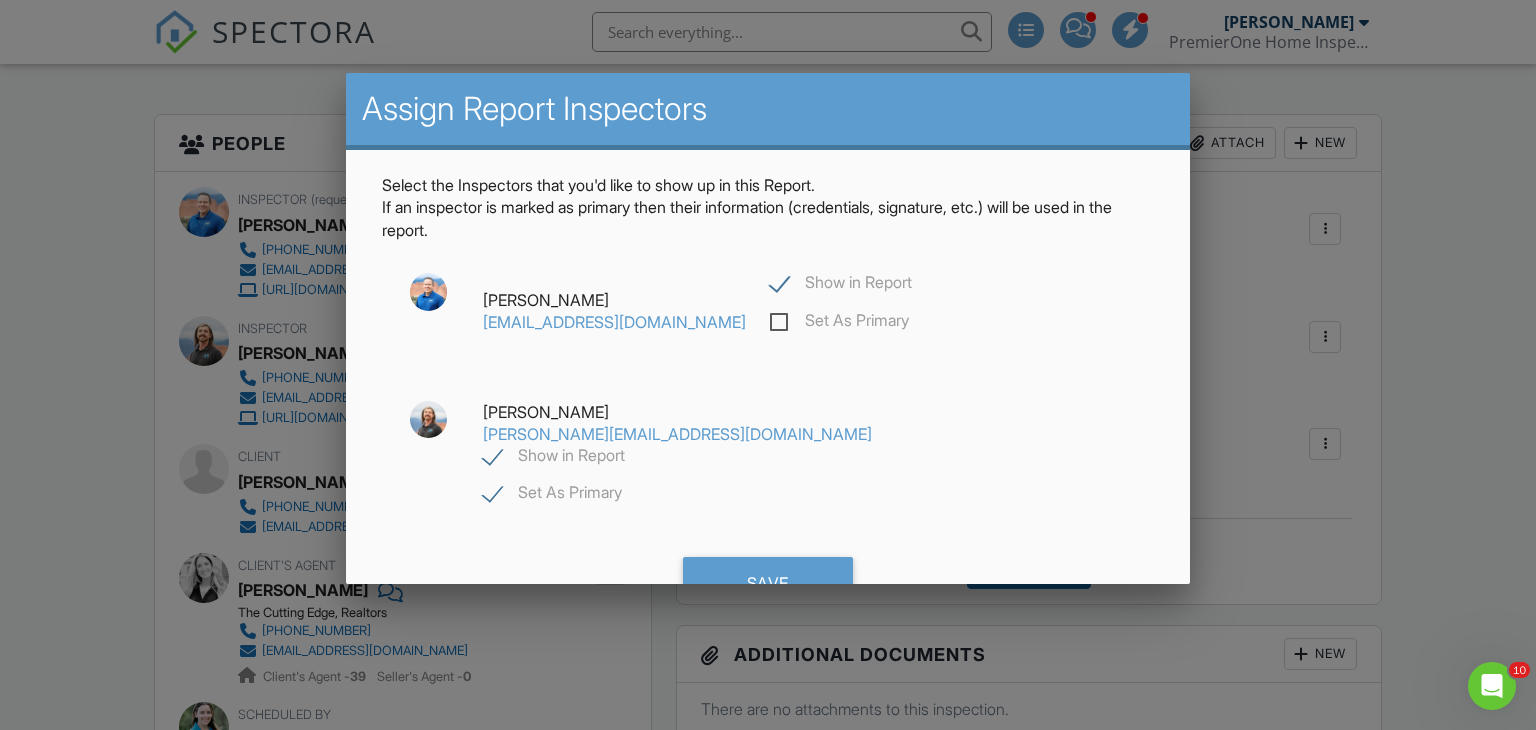 click on "Set As Primary" at bounding box center (552, 495) 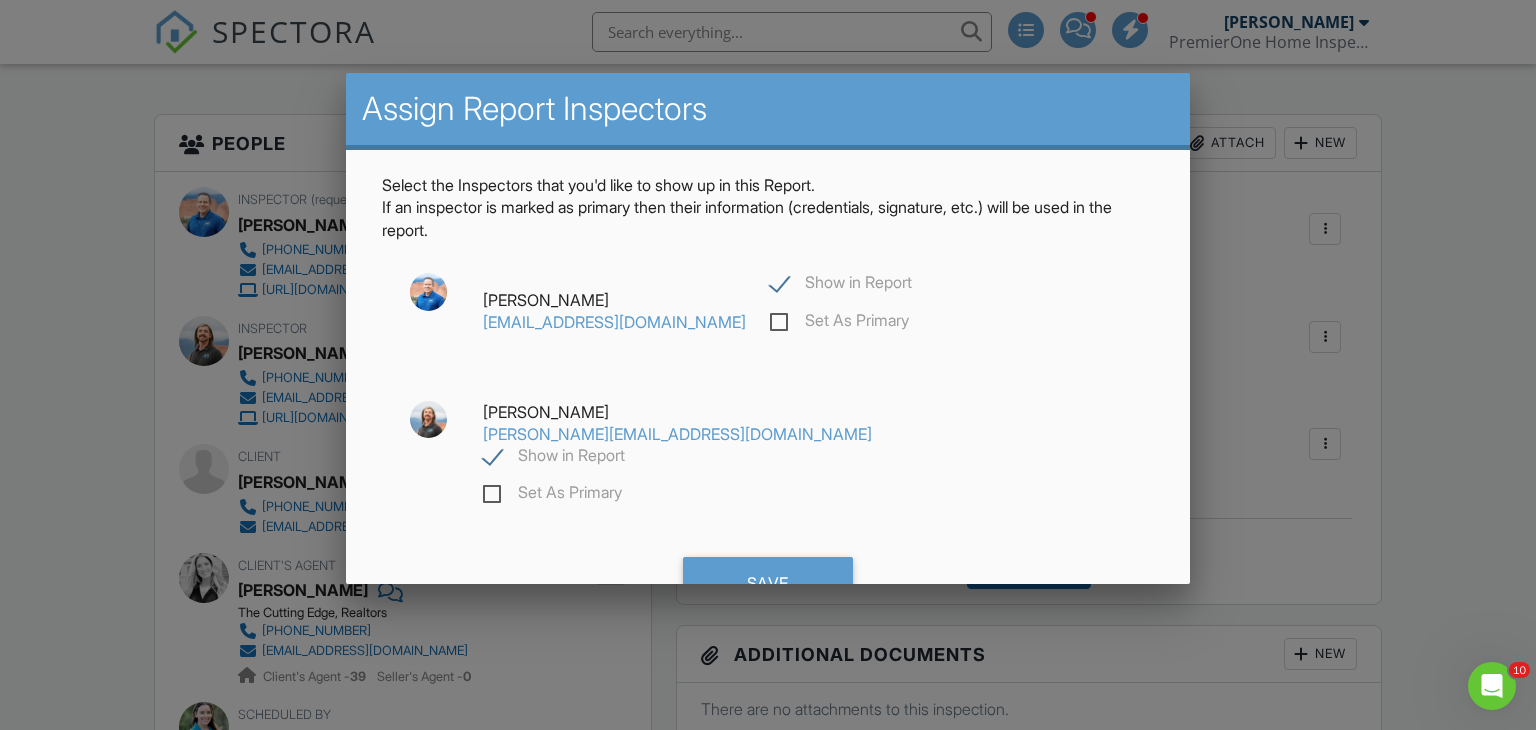 checkbox on "false" 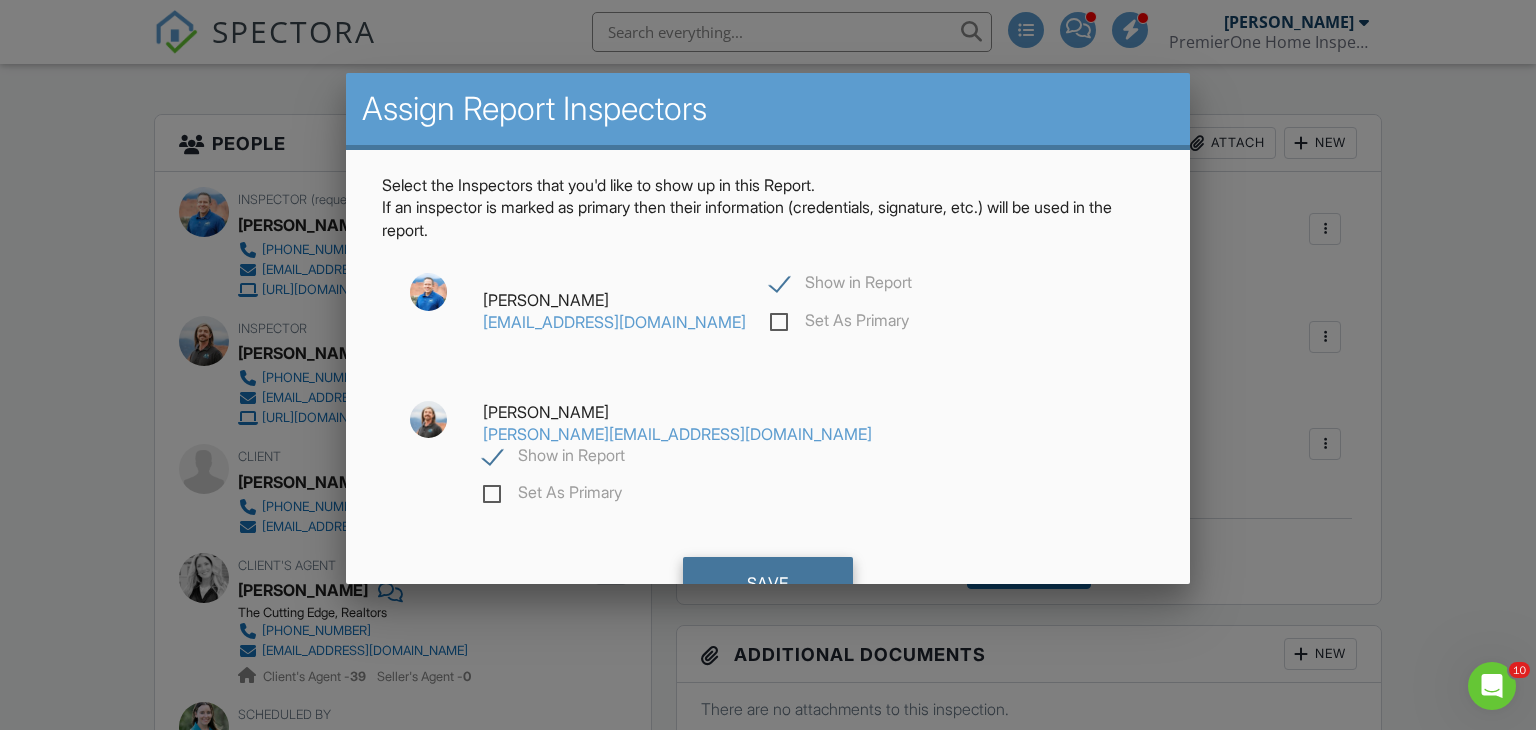 click on "Save" at bounding box center [768, 584] 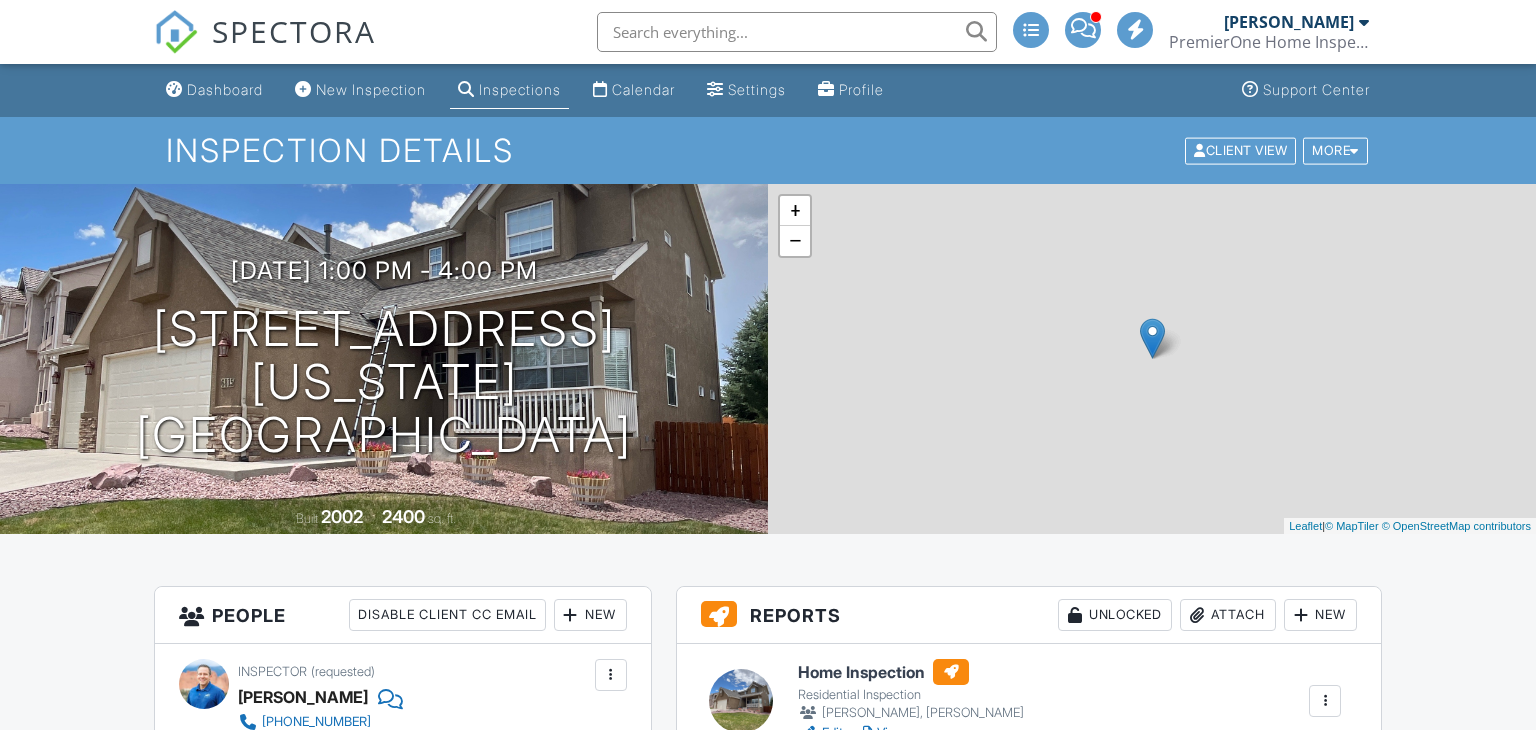 scroll, scrollTop: 472, scrollLeft: 0, axis: vertical 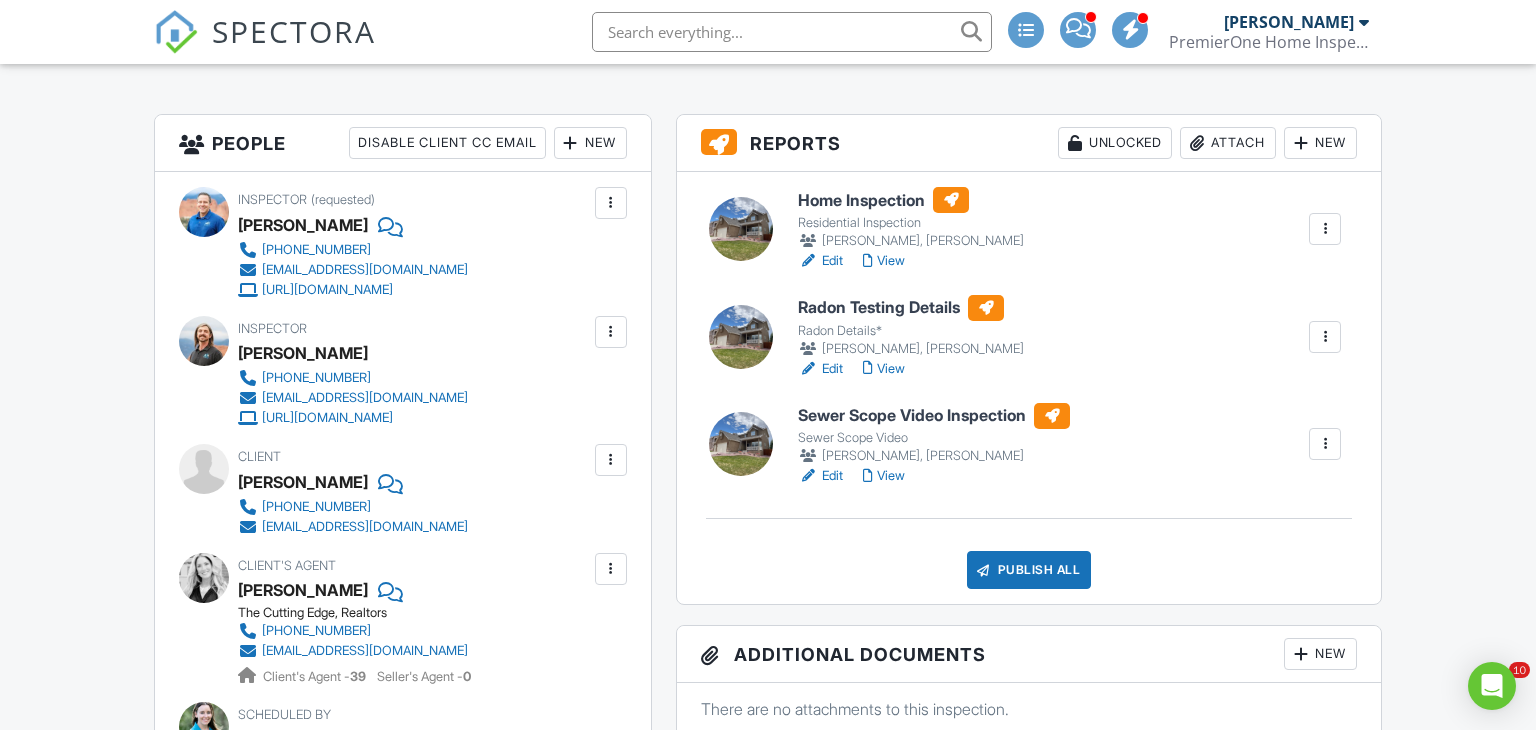click on "Sewer Scope Video Inspection" at bounding box center [934, 416] 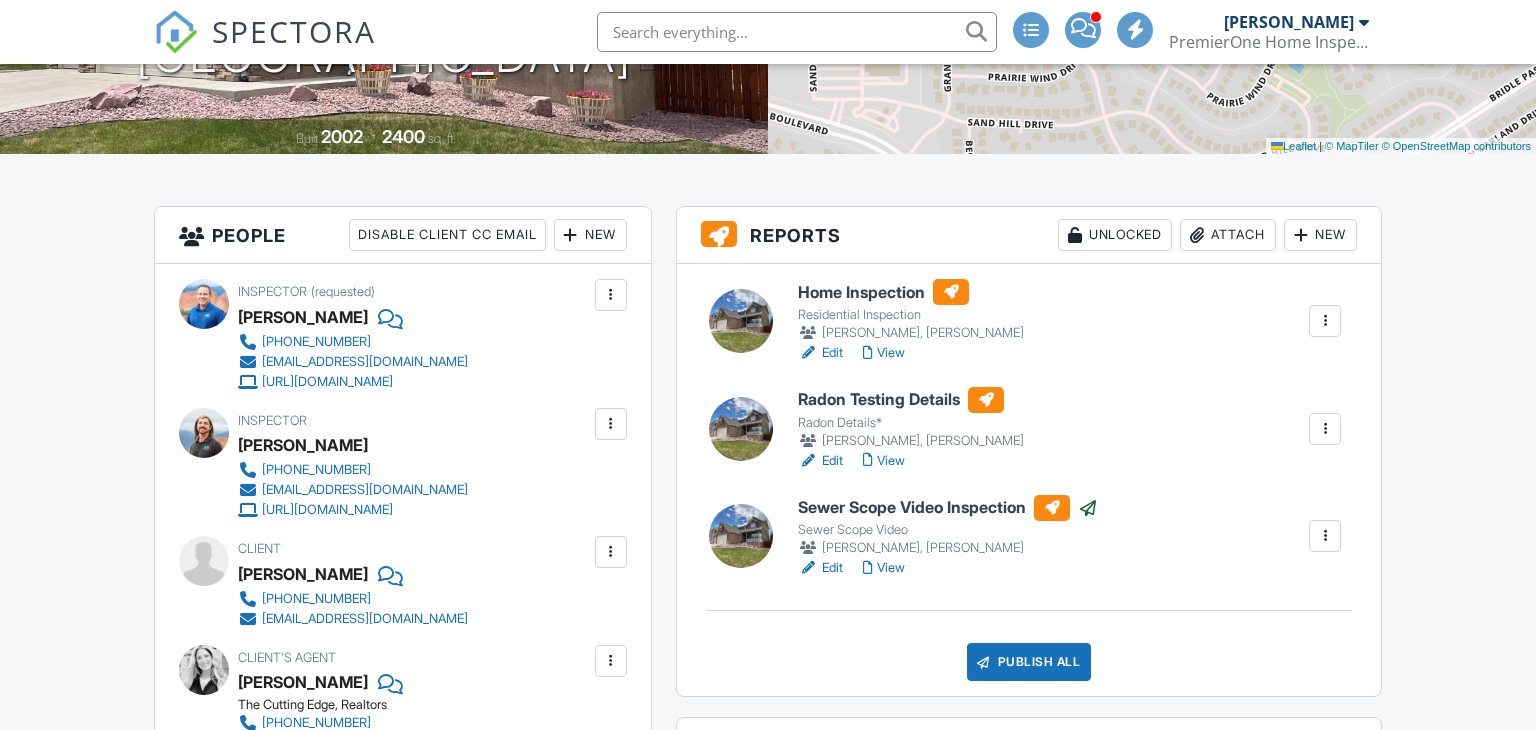 scroll, scrollTop: 380, scrollLeft: 0, axis: vertical 